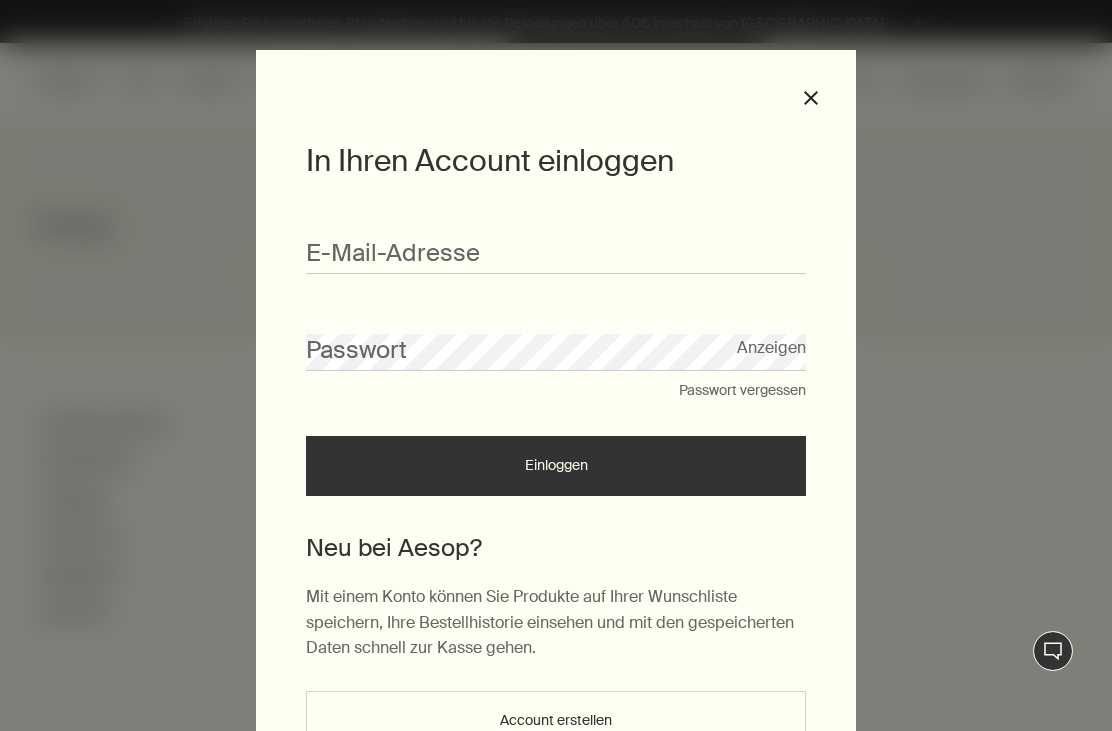 scroll, scrollTop: 0, scrollLeft: 0, axis: both 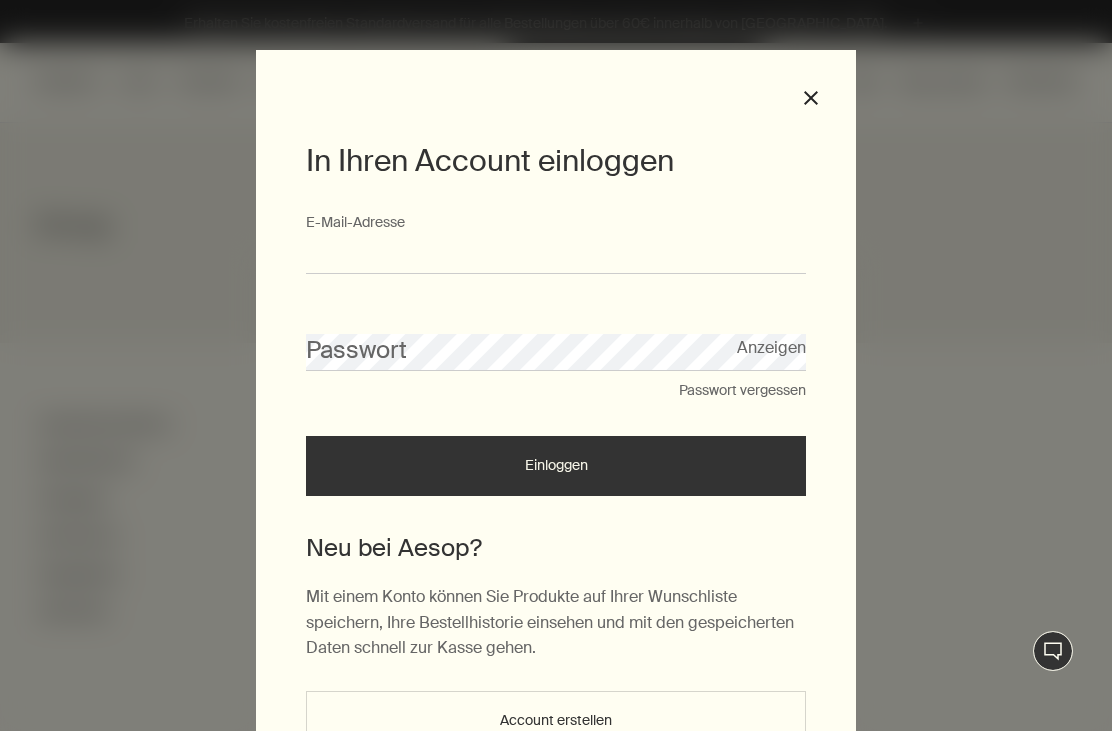 click on "E-Mail-Ad­res­se" at bounding box center (556, 255) 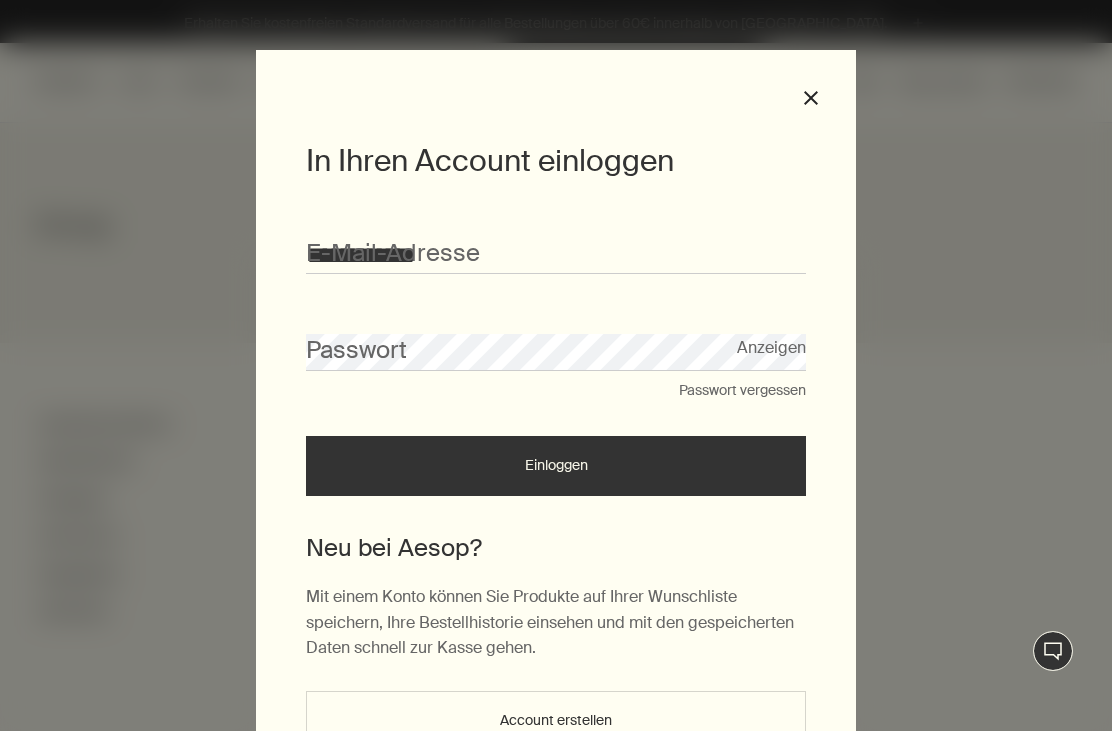 click on "Einloggen" at bounding box center [556, 466] 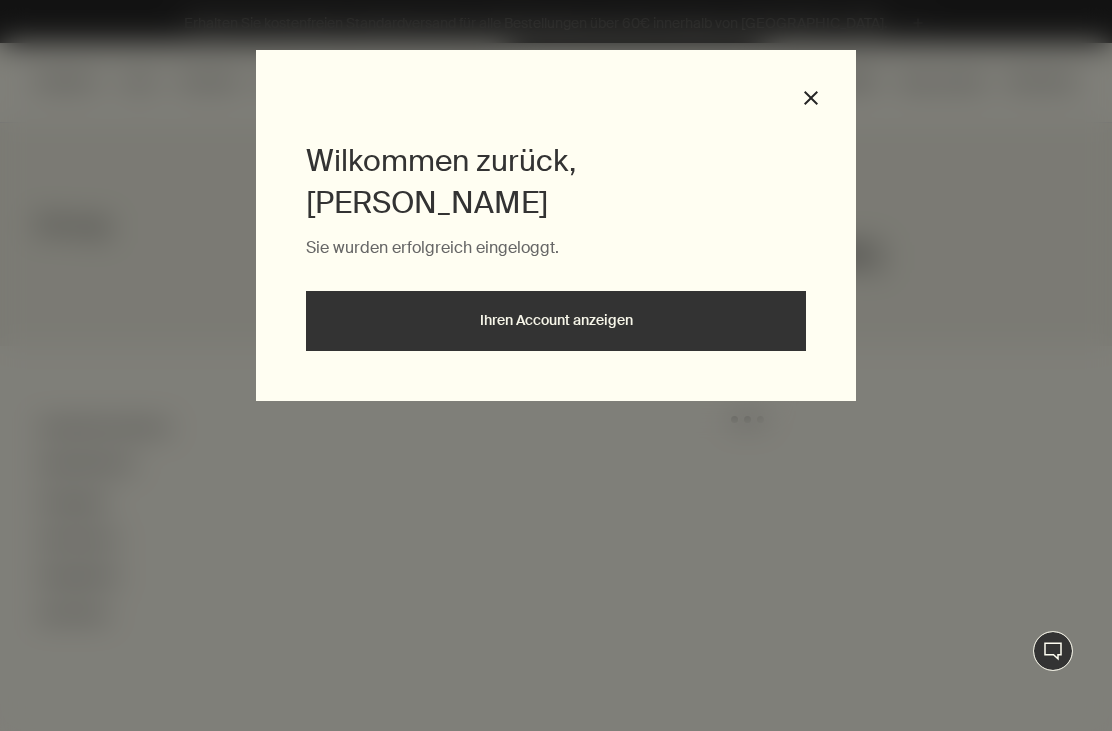 click on "Ihren Account anzeigen" at bounding box center [556, 321] 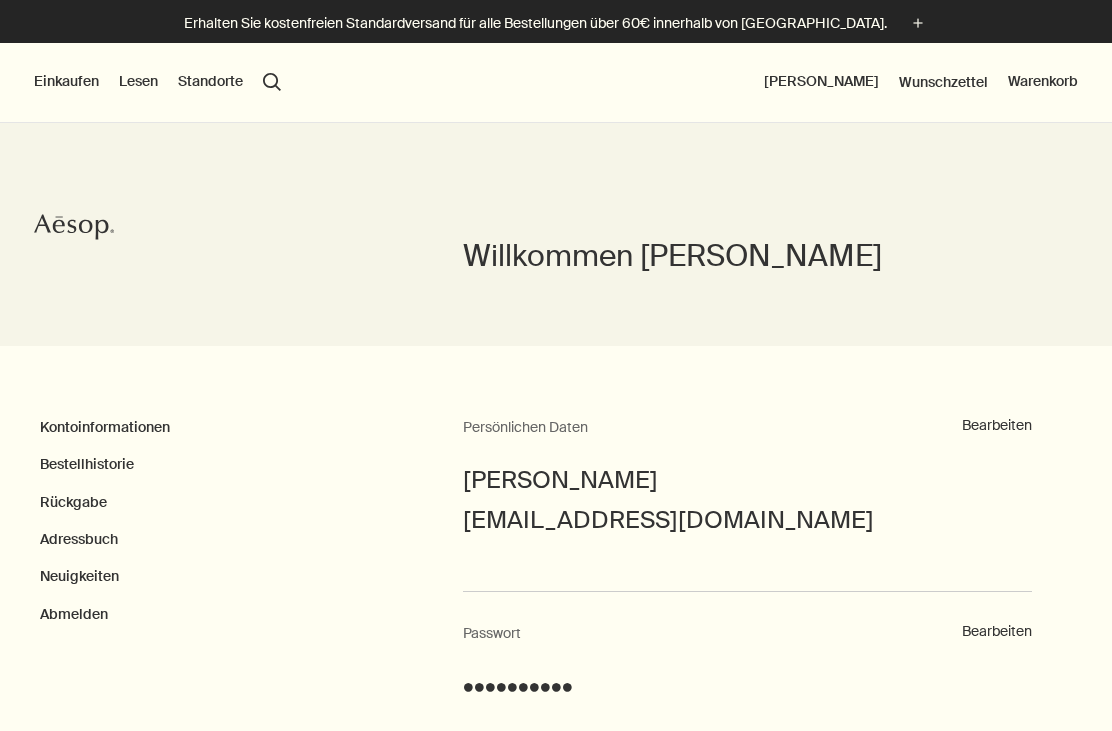 scroll, scrollTop: 0, scrollLeft: 0, axis: both 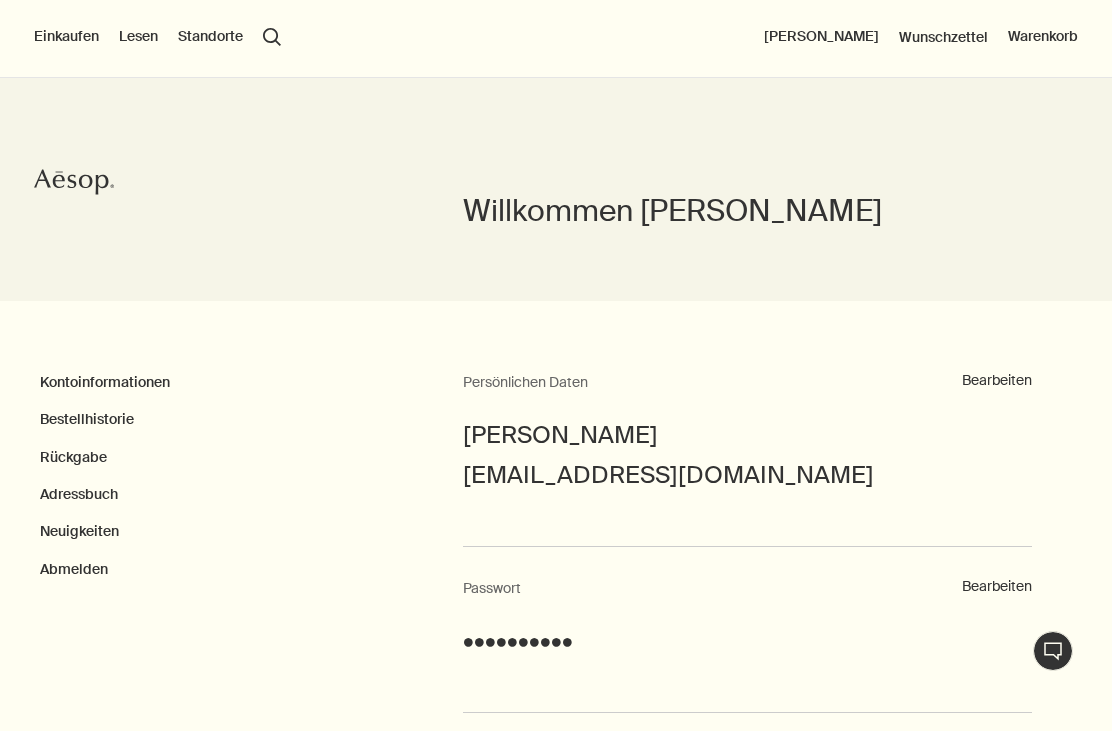 click on "Bestellhistorie" at bounding box center [87, 419] 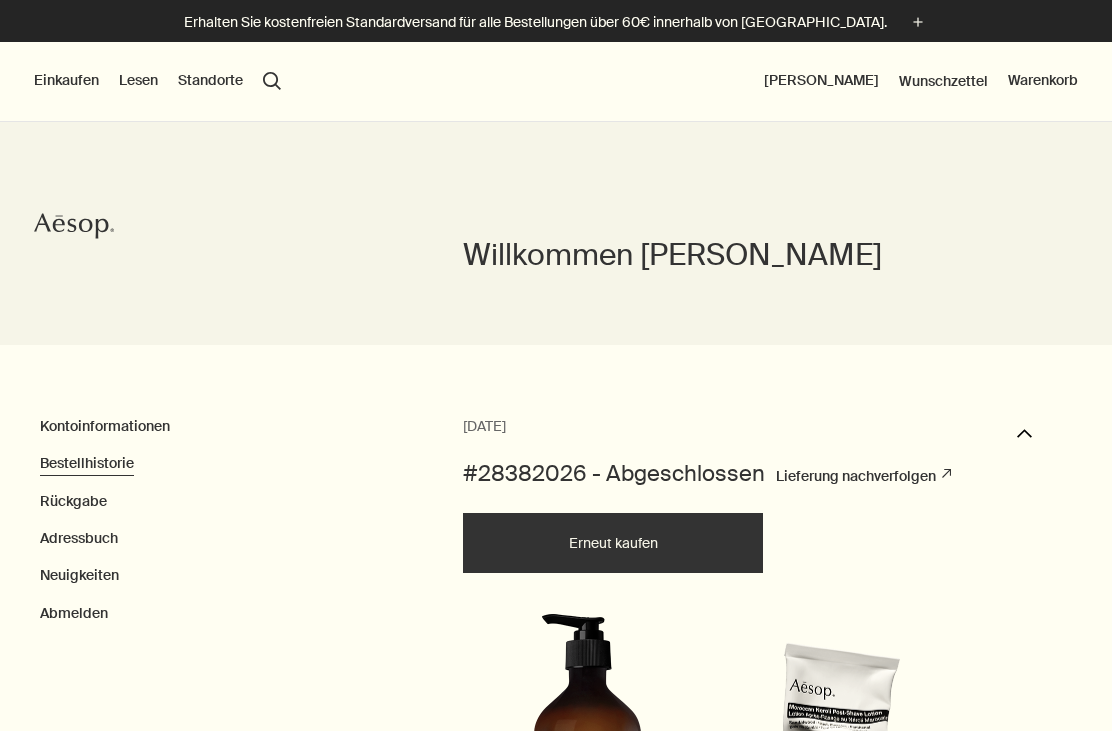 scroll, scrollTop: 2, scrollLeft: 0, axis: vertical 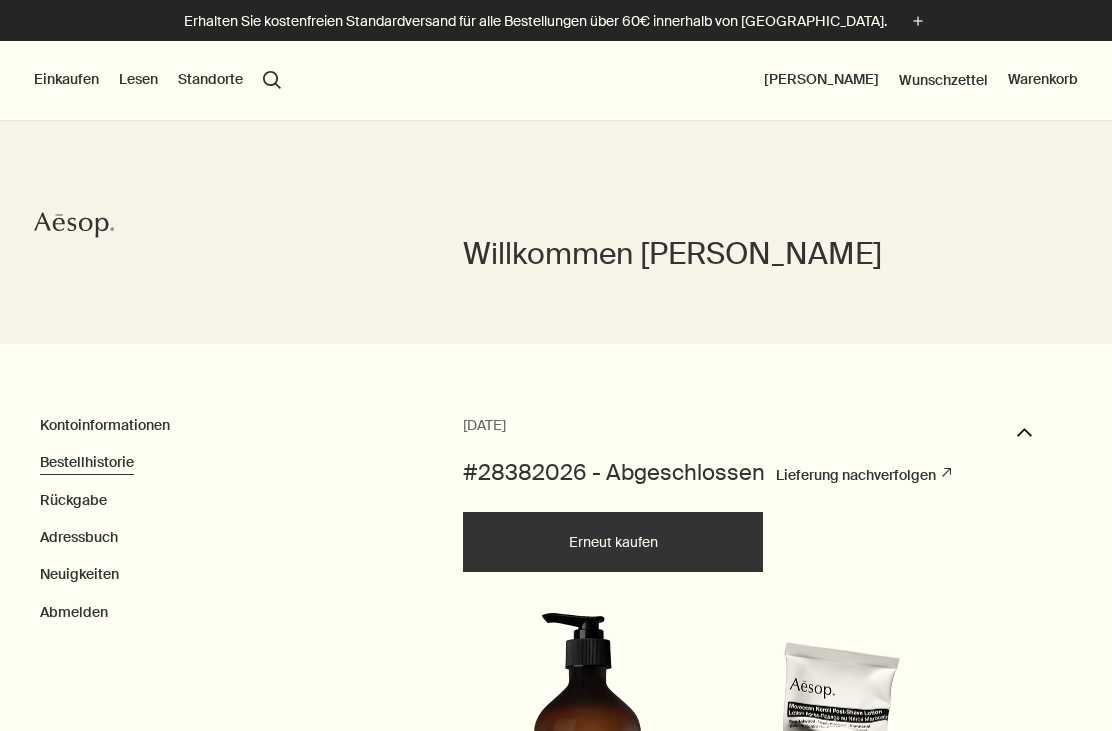 click on "Einkaufen" at bounding box center [66, 80] 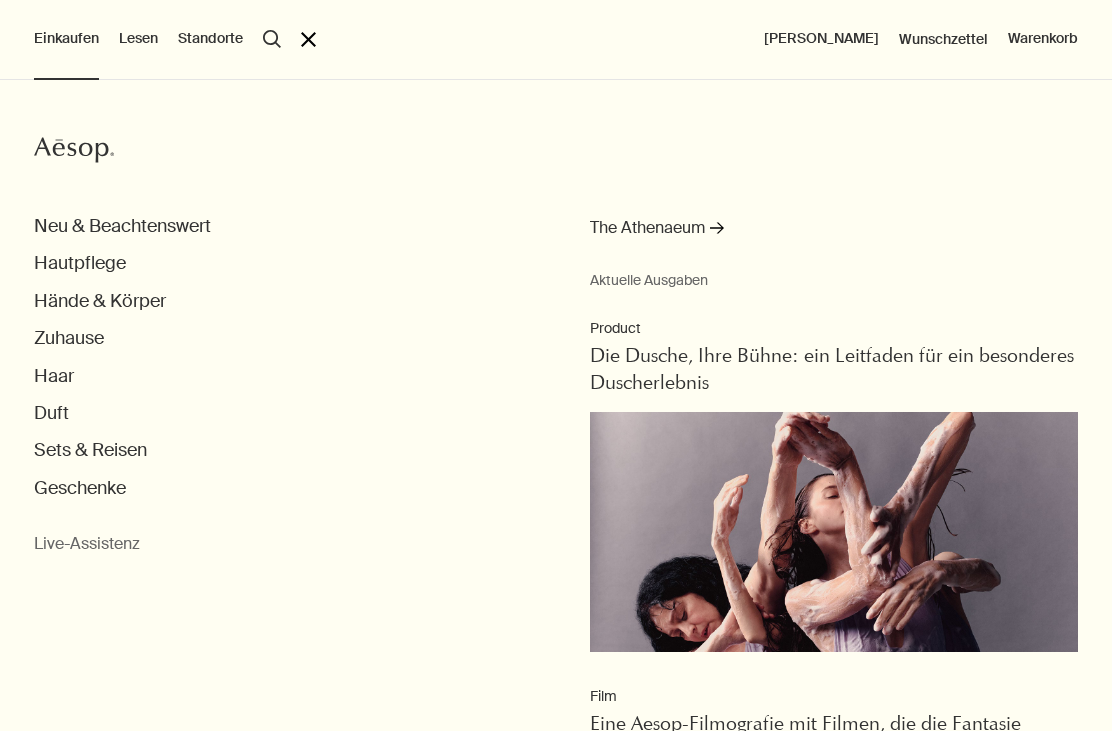 click on "Hautpflege" at bounding box center (80, 263) 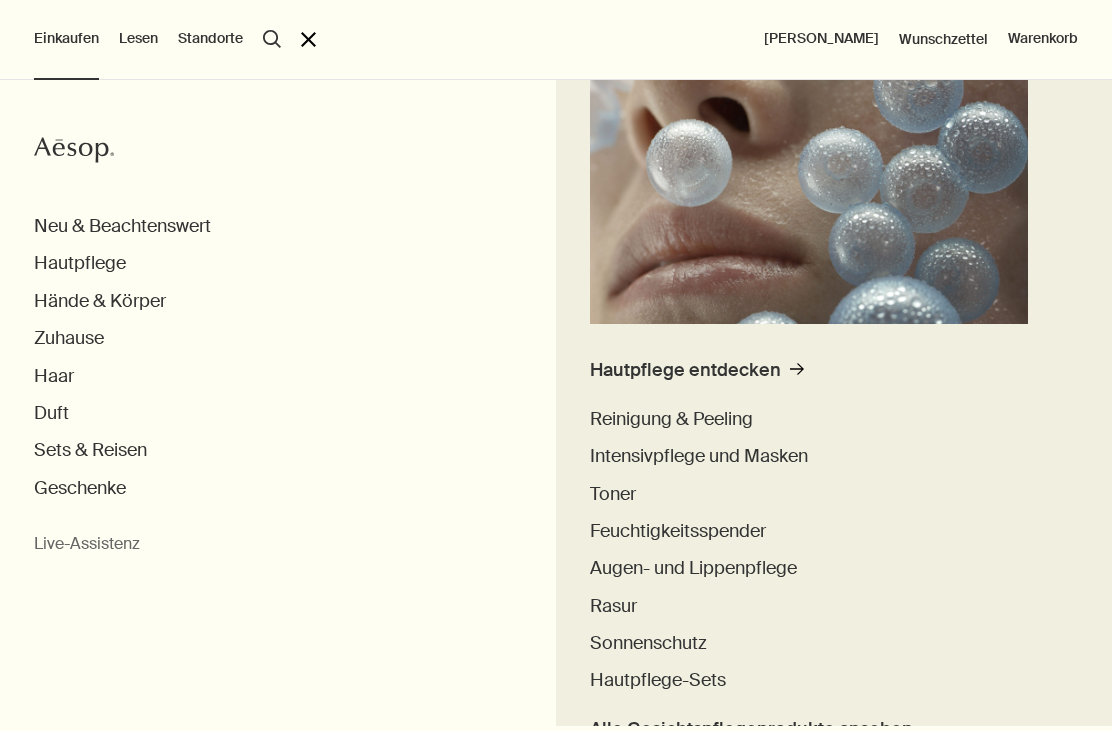 scroll, scrollTop: 244, scrollLeft: 0, axis: vertical 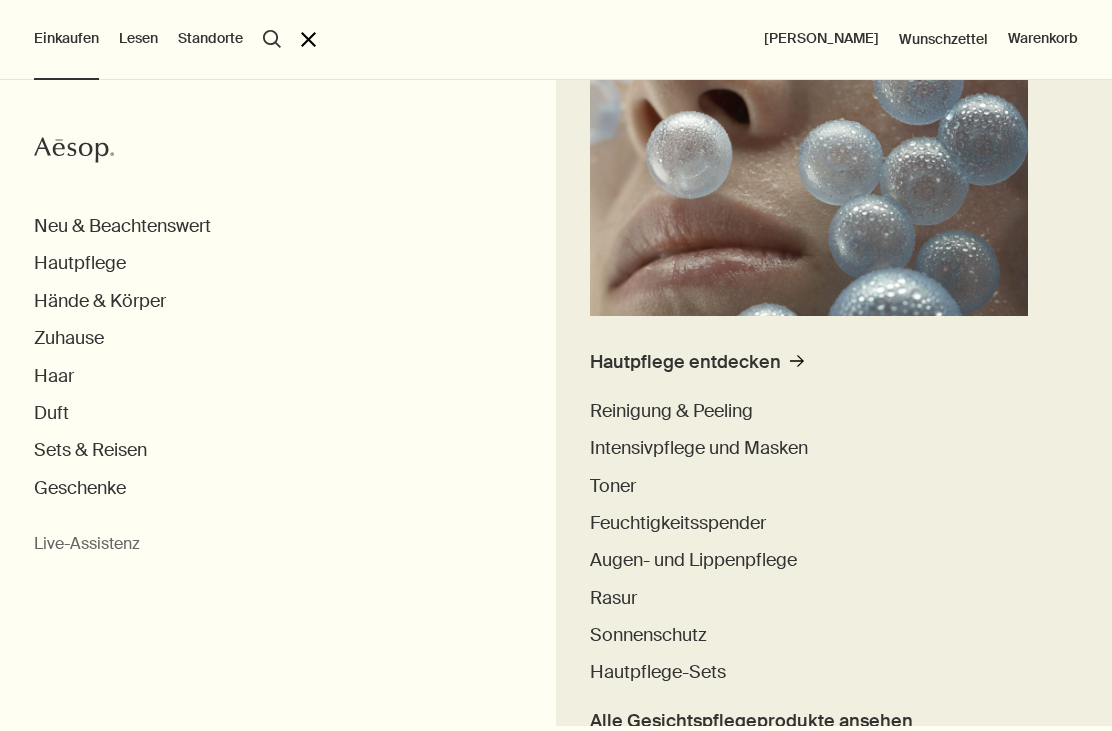 click on "Sonnenschutz" at bounding box center [834, 635] 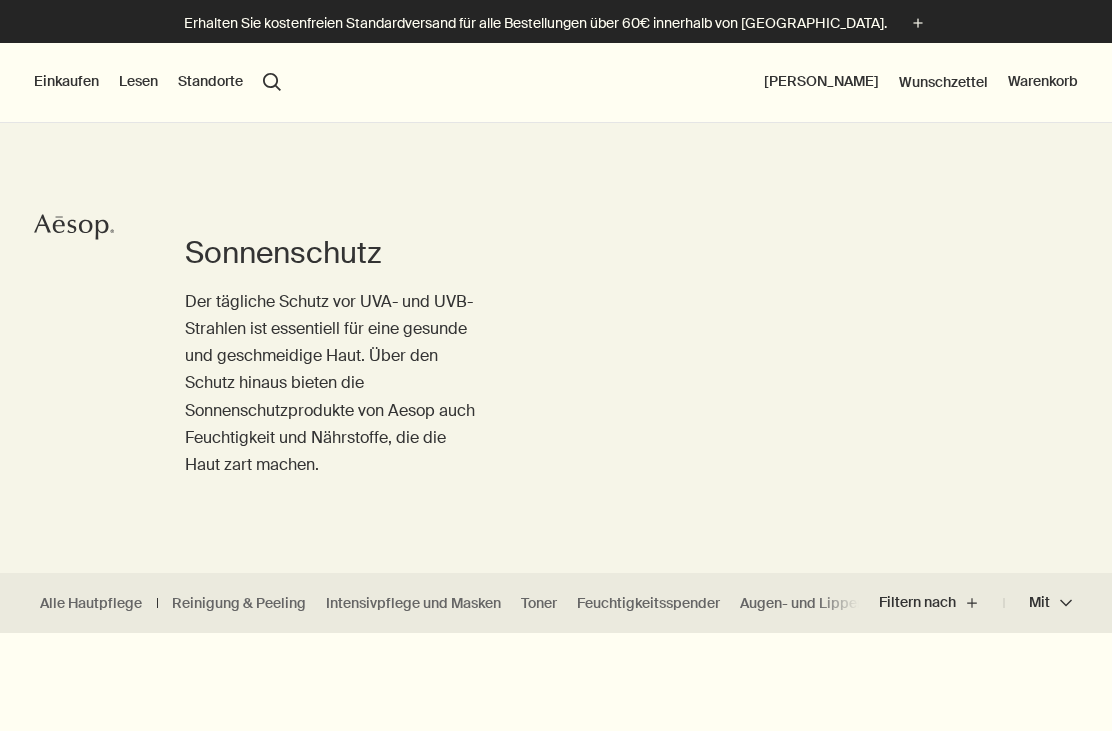 scroll, scrollTop: 0, scrollLeft: 0, axis: both 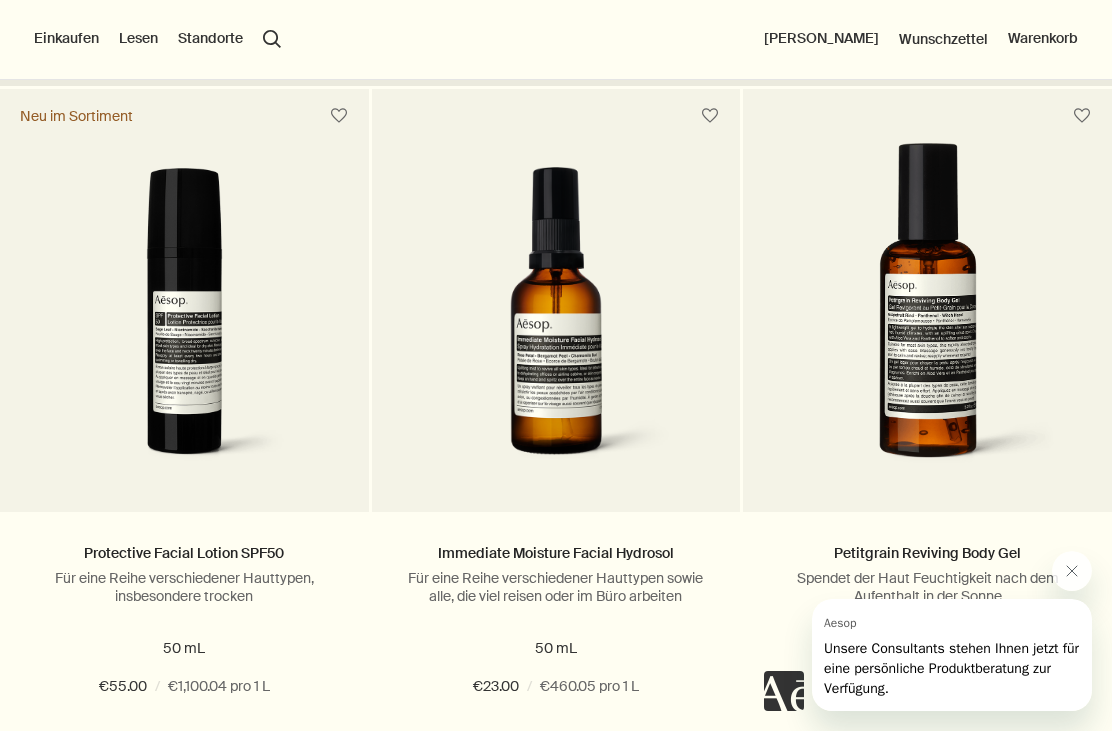 click on "Für eine Reihe verschiedener Hauttypen, insbesondere trocken" at bounding box center (184, 587) 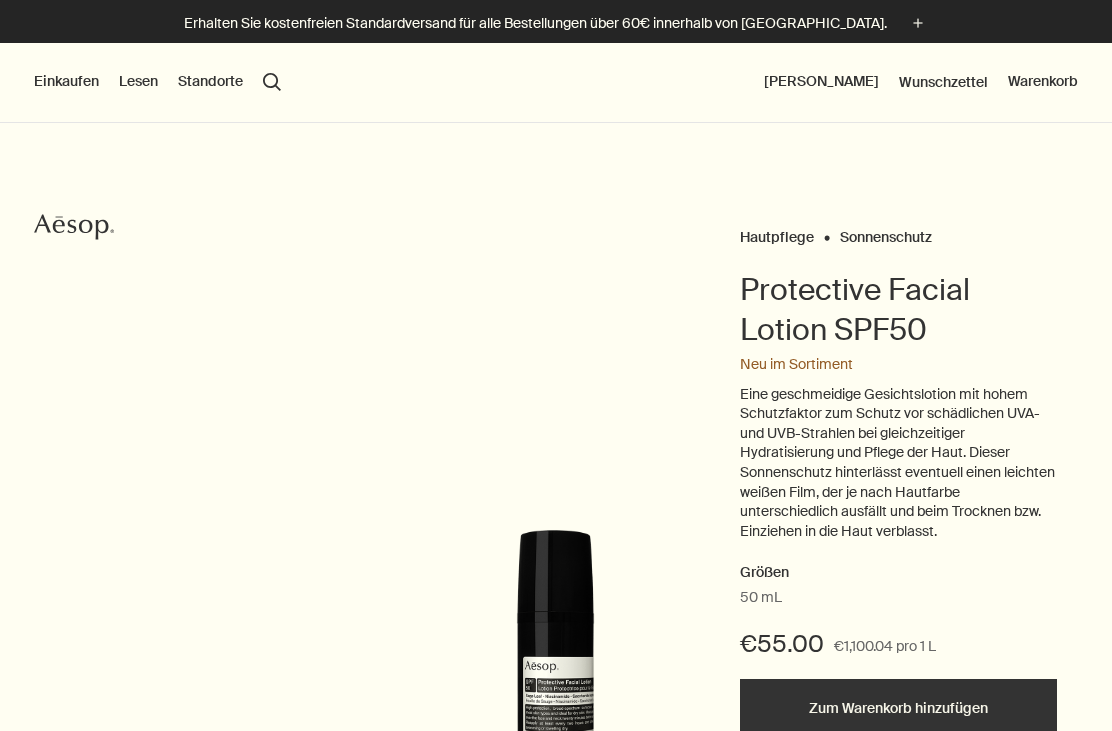 scroll, scrollTop: 0, scrollLeft: 0, axis: both 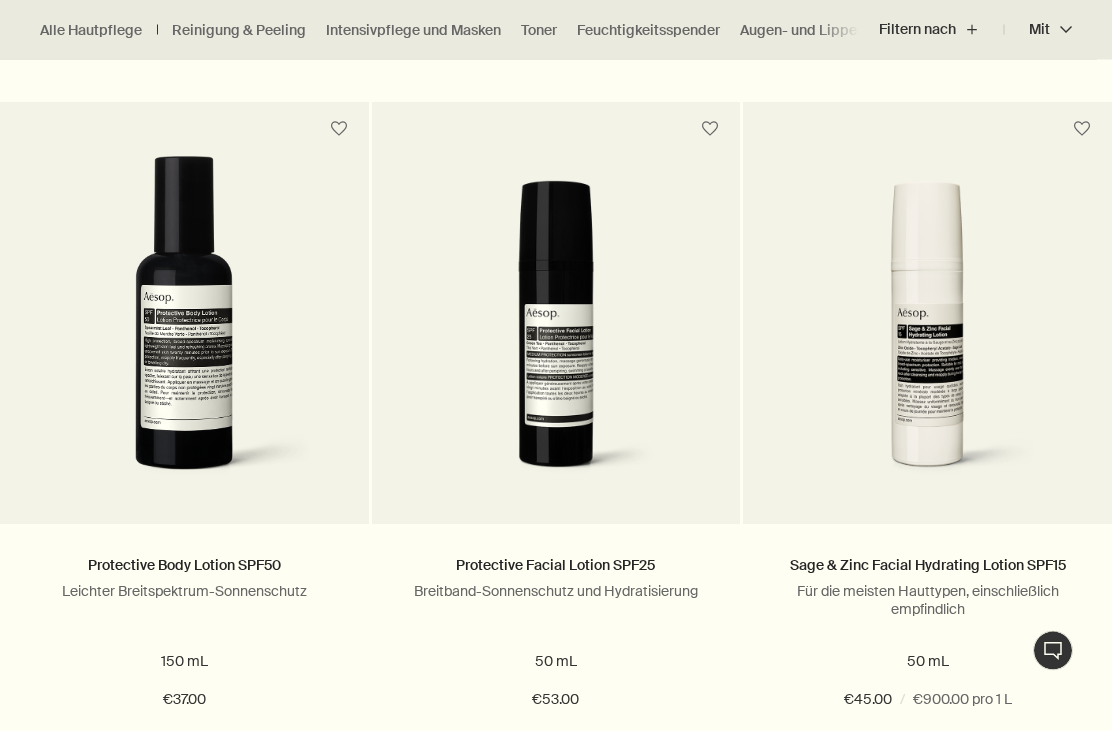click on "Protective Facial Lotion SPF25" at bounding box center (555, 566) 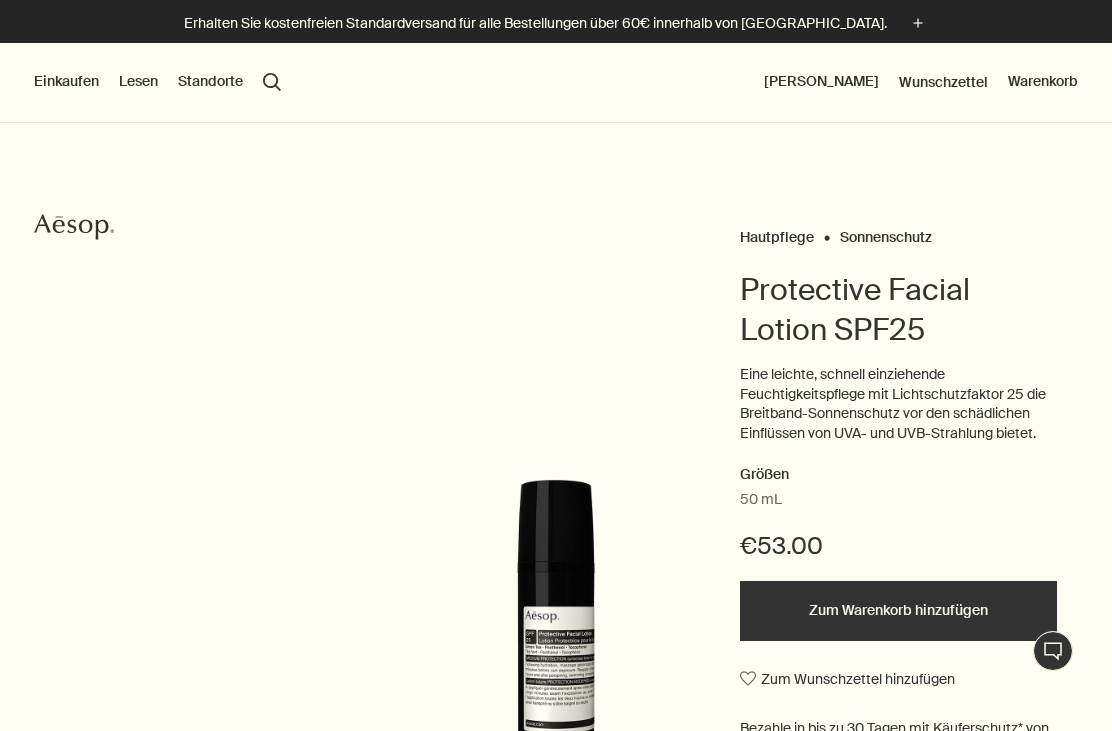 scroll, scrollTop: 0, scrollLeft: 0, axis: both 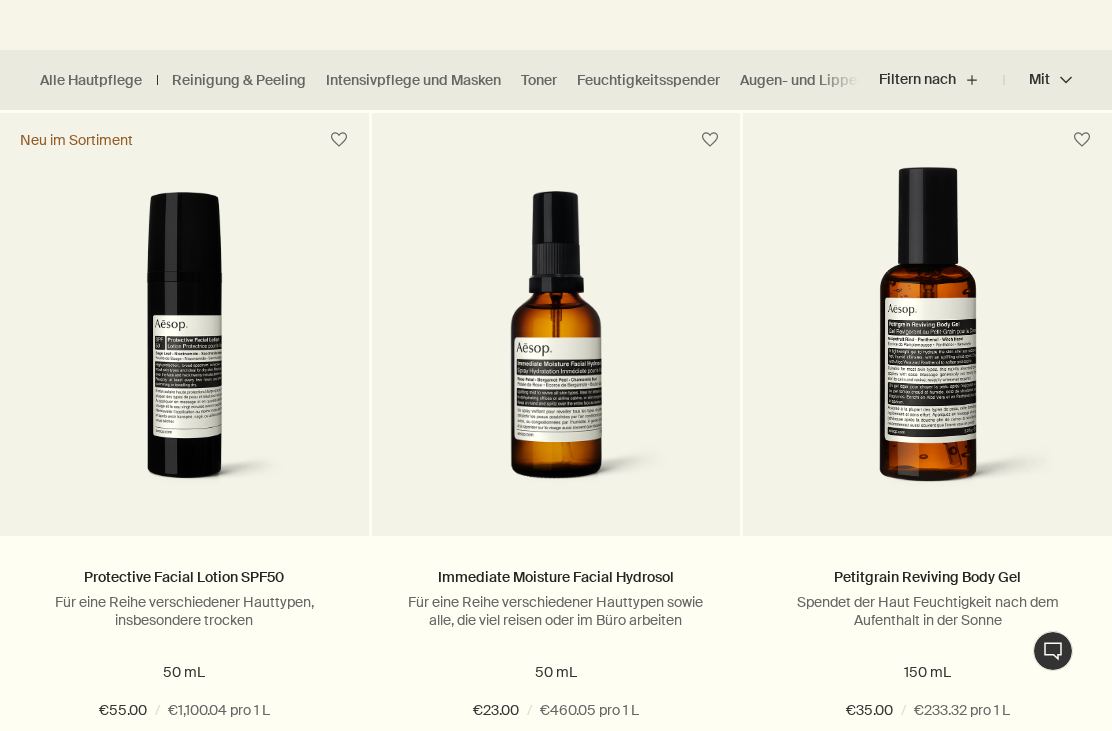 click at bounding box center (184, 349) 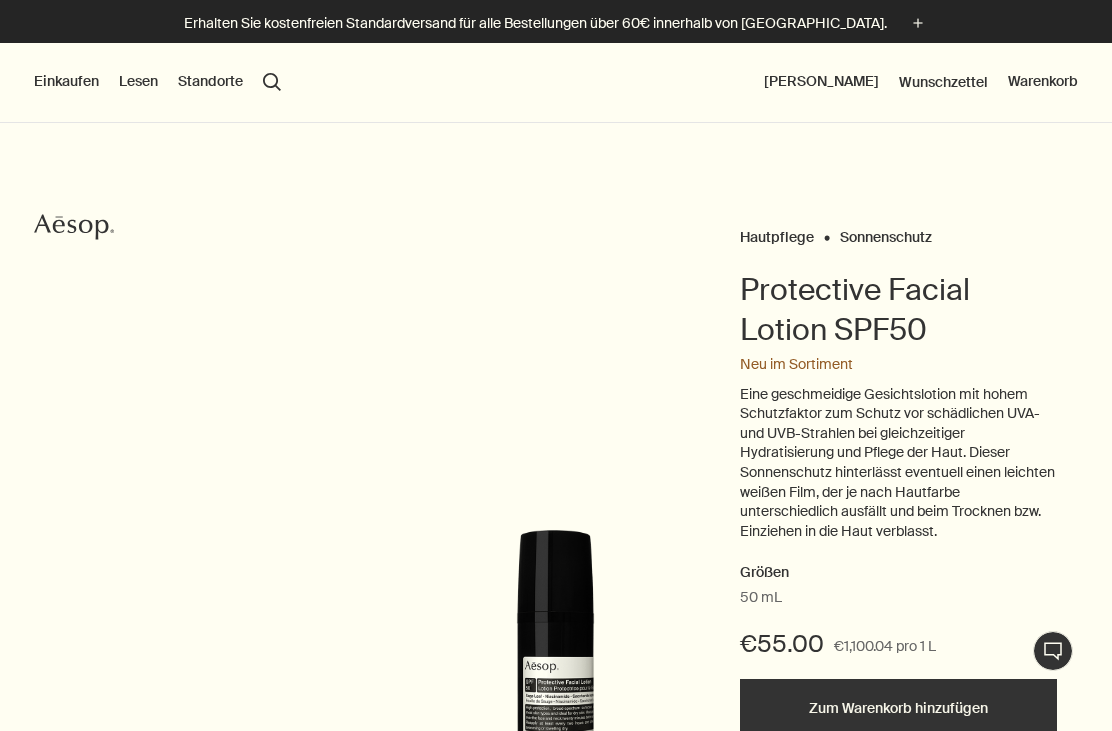 scroll, scrollTop: 0, scrollLeft: 0, axis: both 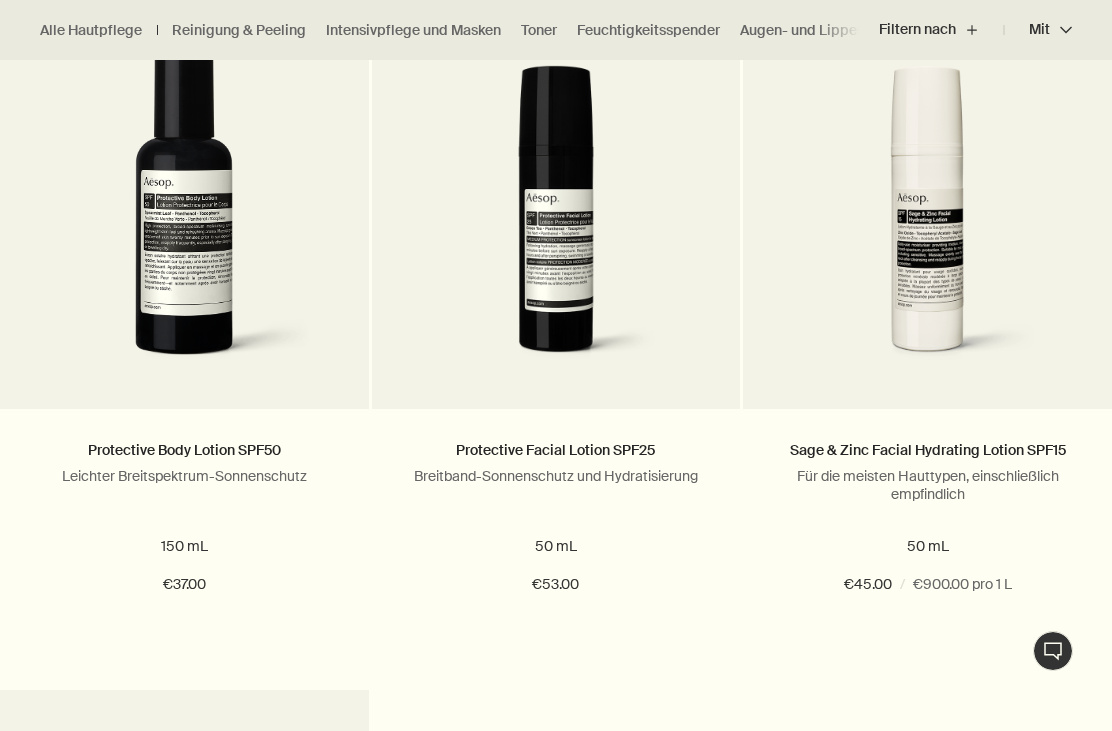 click on "Hinzufügen Zum Warenkorb hinzufügen" at bounding box center (556, 657) 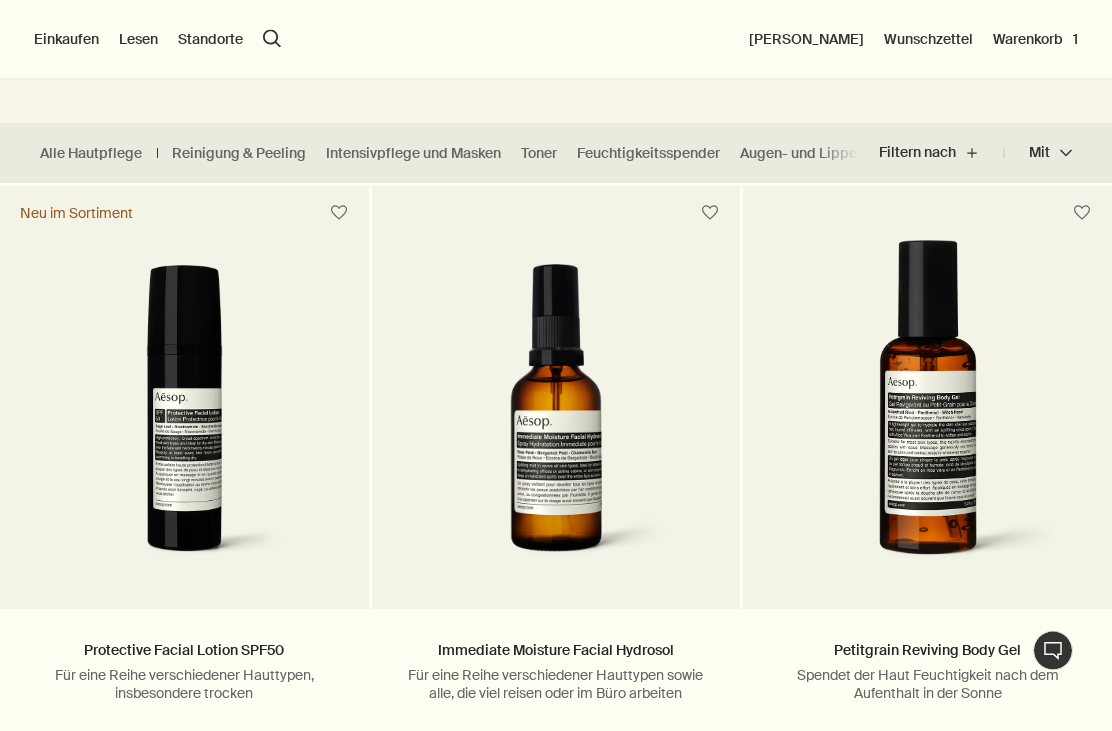 scroll, scrollTop: 450, scrollLeft: 0, axis: vertical 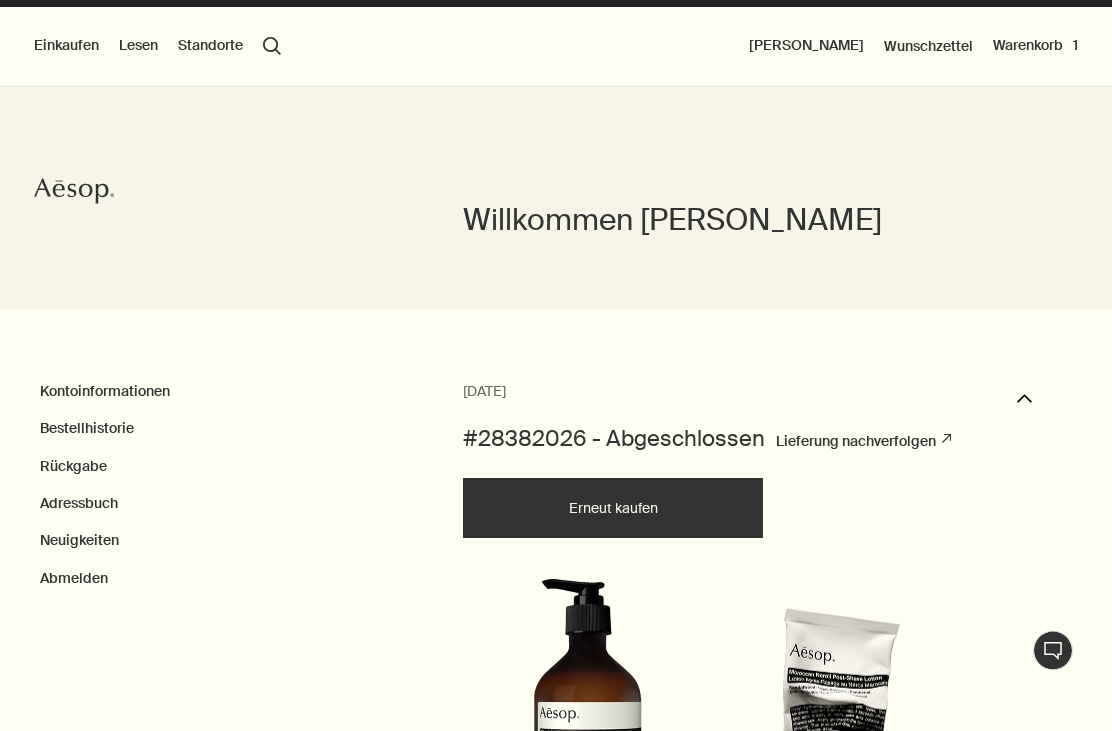 click on "search Suchen" at bounding box center (272, 47) 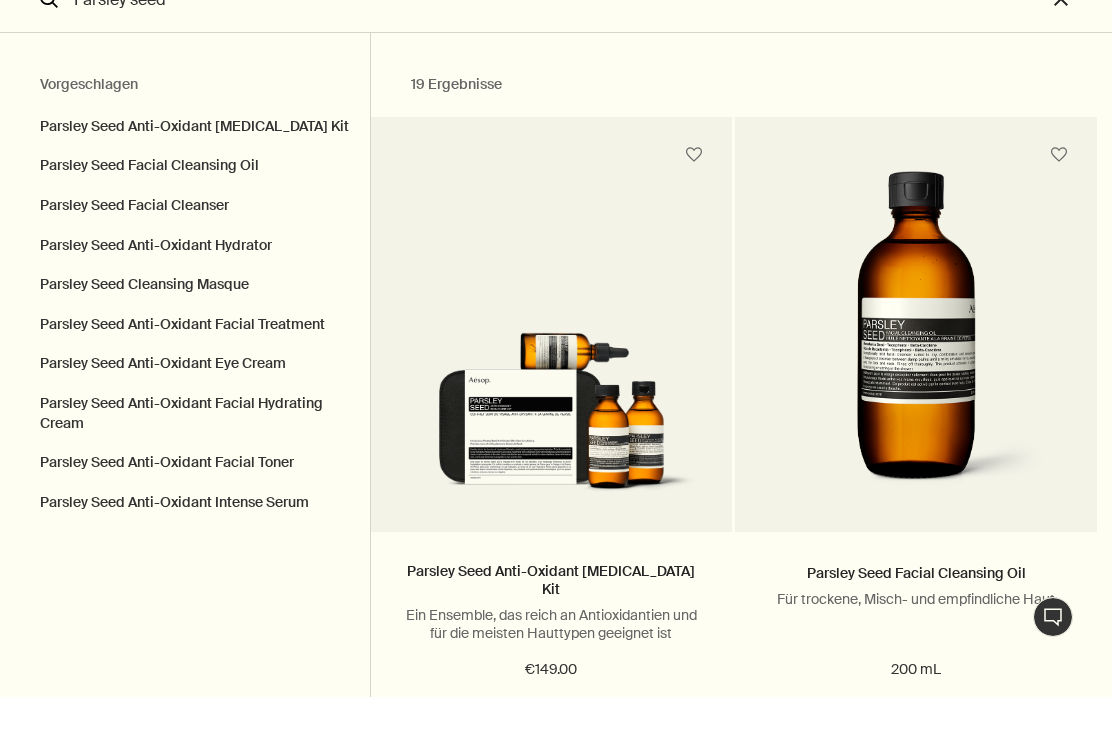 click on "Parsley Seed Anti-Oxidant Skin Care Kit" at bounding box center [185, 156] 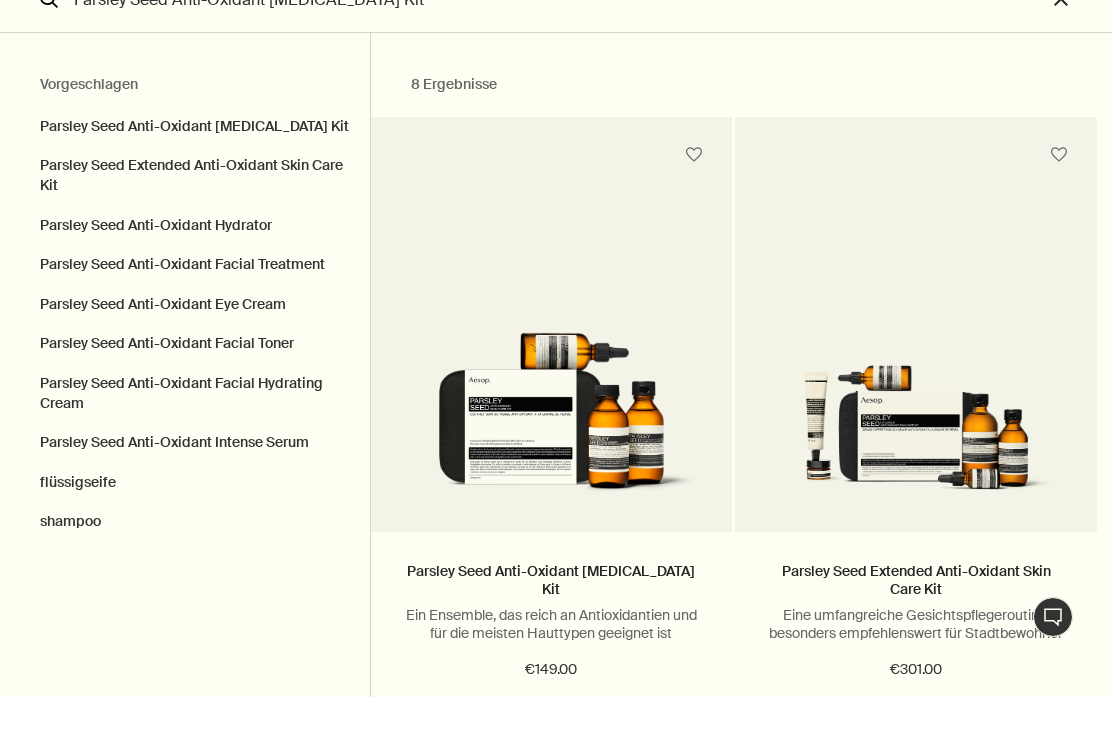 scroll, scrollTop: 70, scrollLeft: 0, axis: vertical 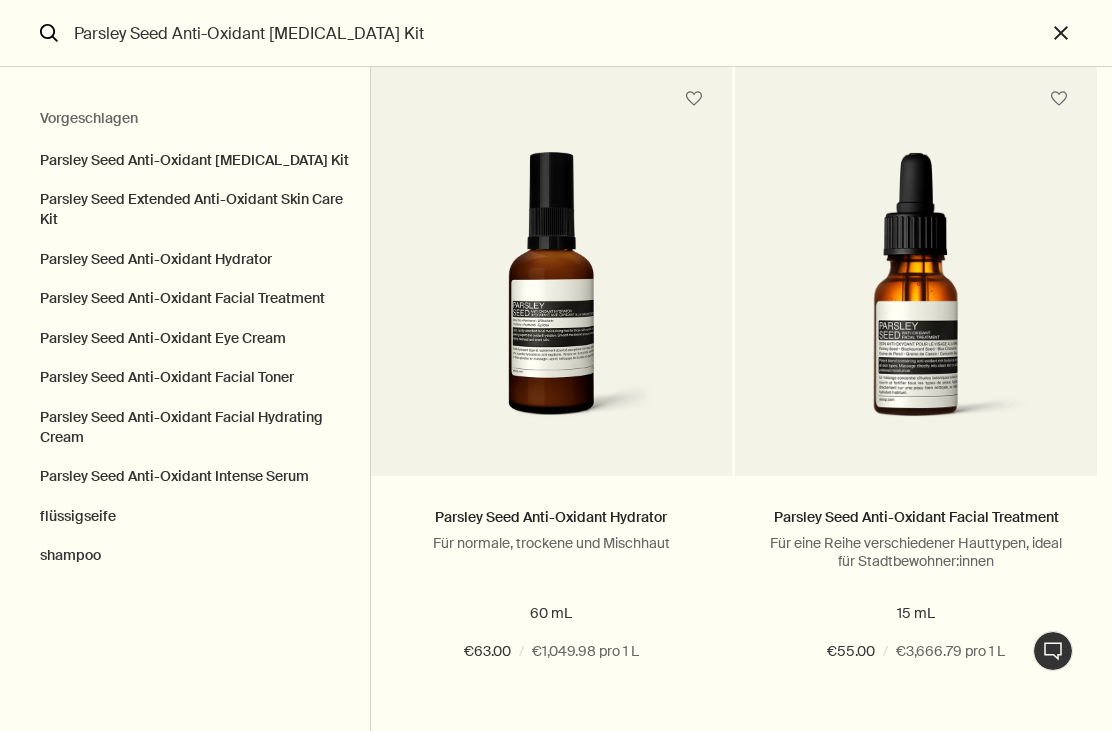 click on "Parsley Seed Anti-Oxidant Hydrator" at bounding box center (551, 517) 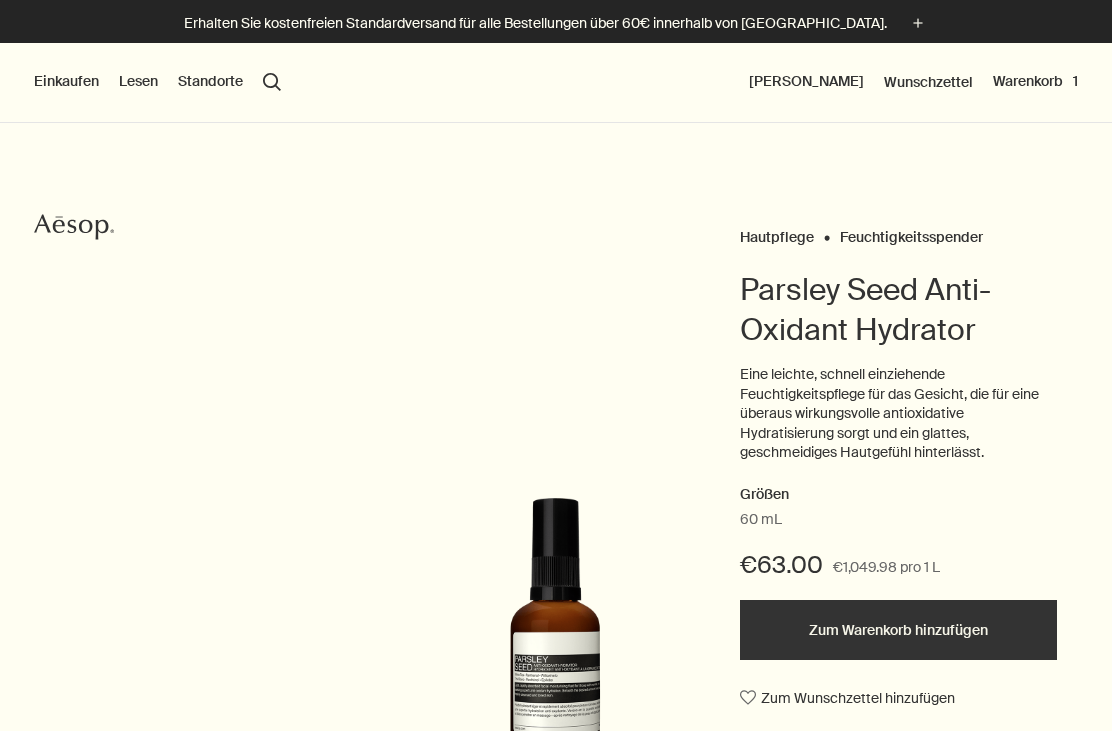 scroll, scrollTop: 0, scrollLeft: 0, axis: both 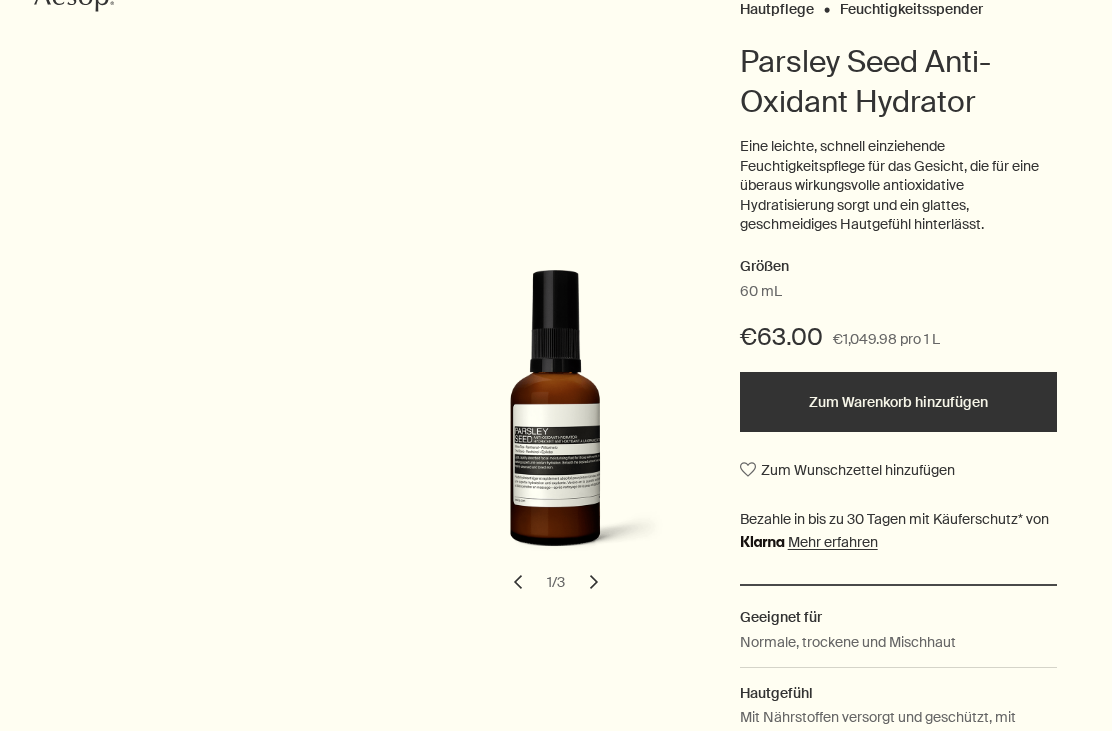 click on "chevron" at bounding box center [594, 582] 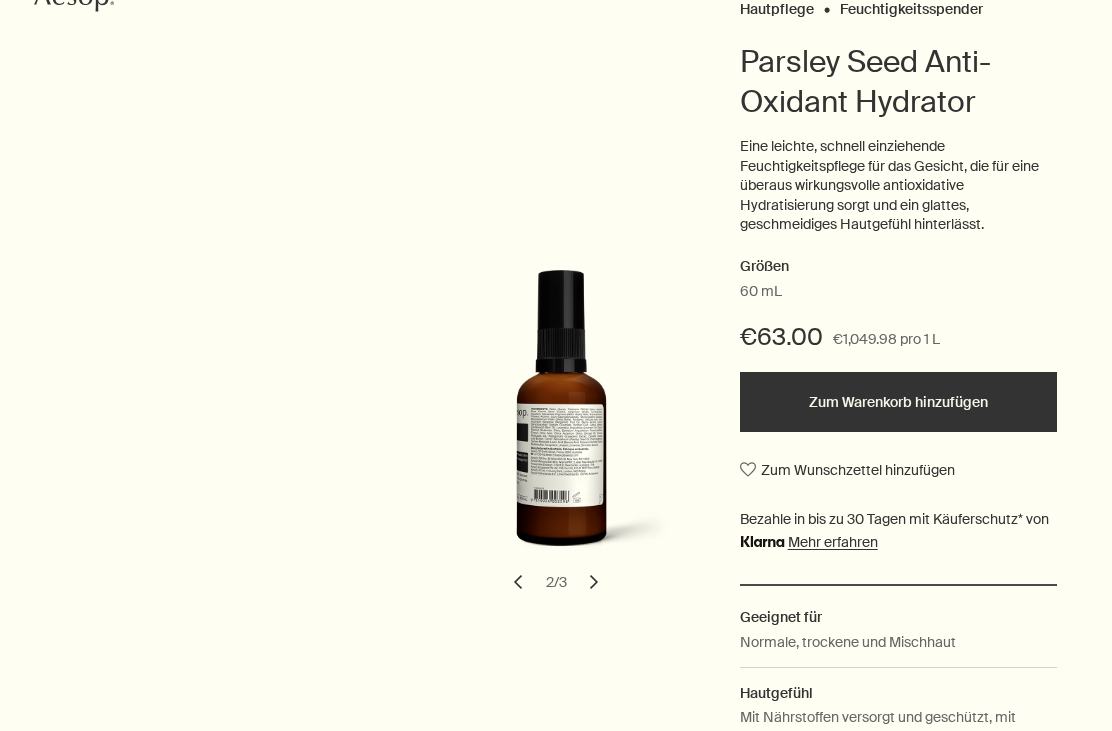 click on "chevron" at bounding box center [594, 582] 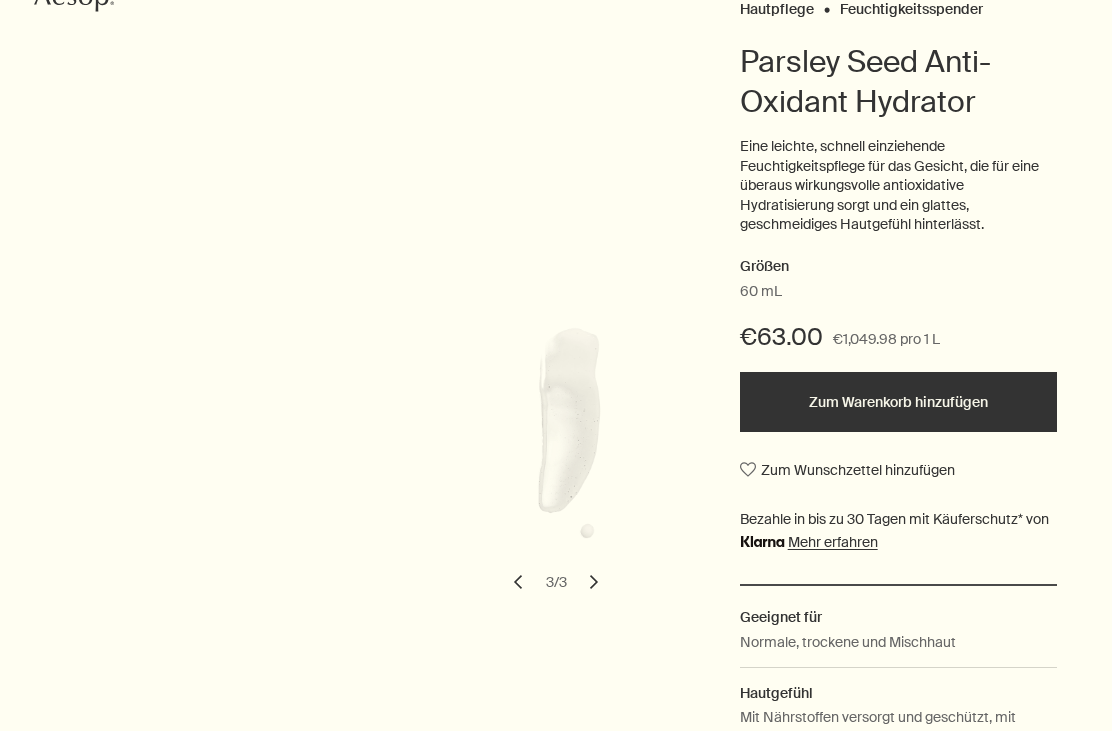 click on "chevron" at bounding box center (518, 582) 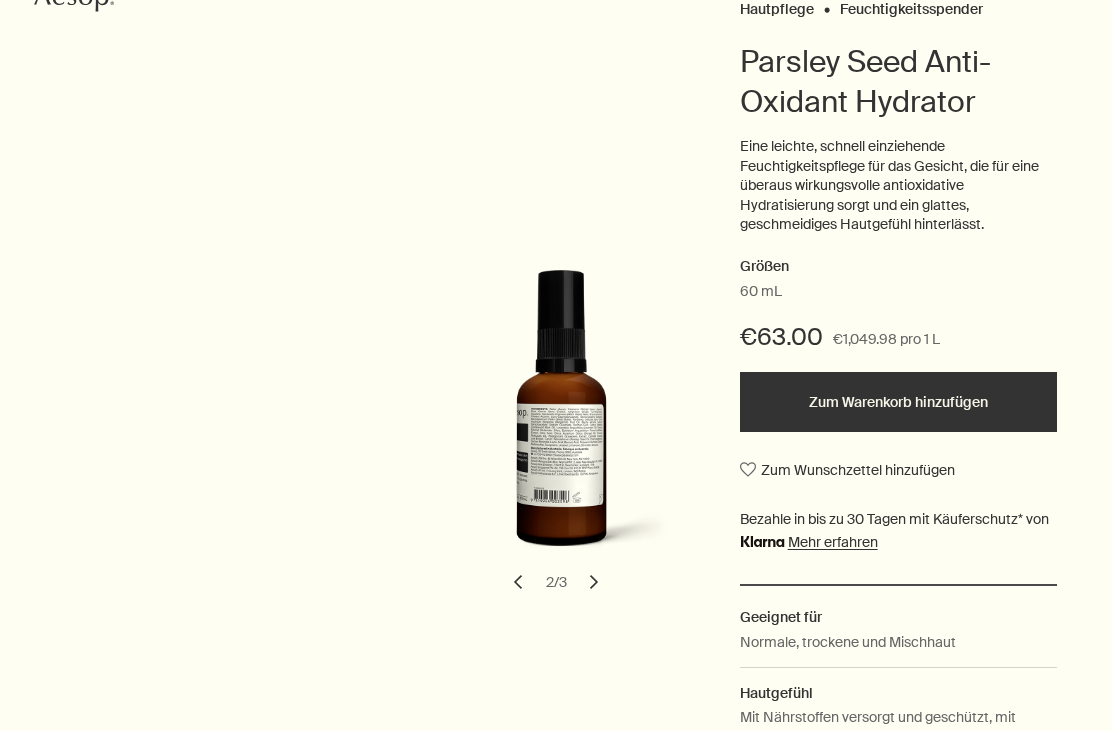 click on "chevron" at bounding box center [518, 582] 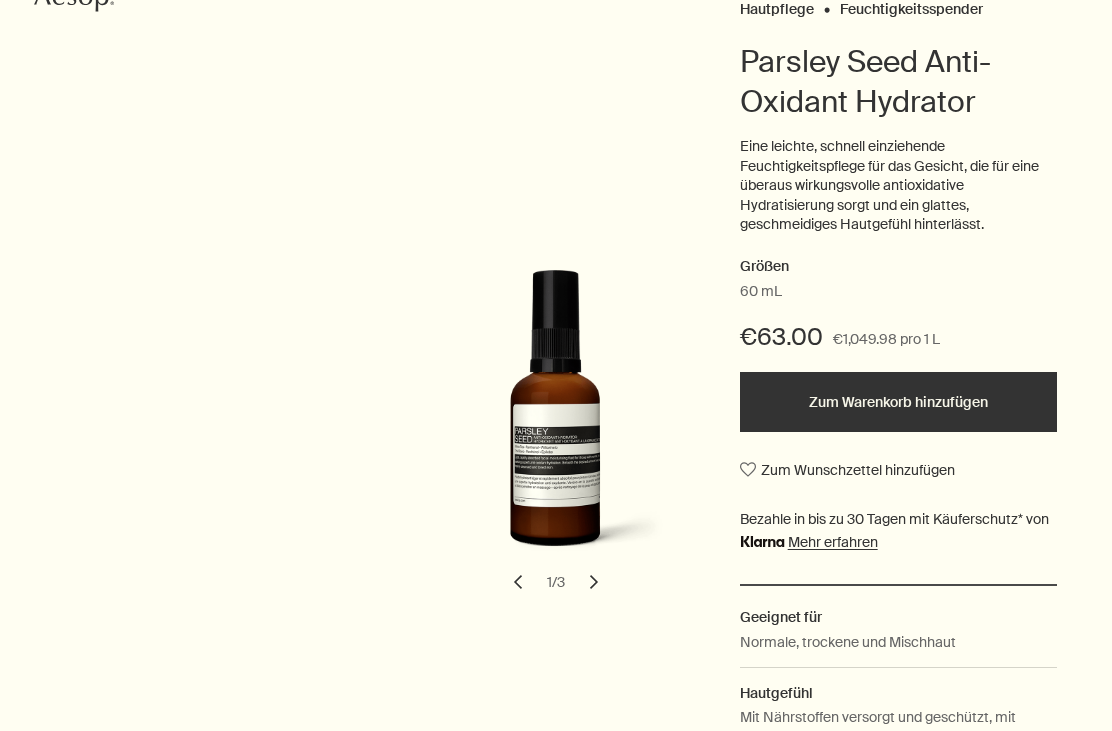 click on "Zum Warenkorb hinzufügen" at bounding box center (898, 402) 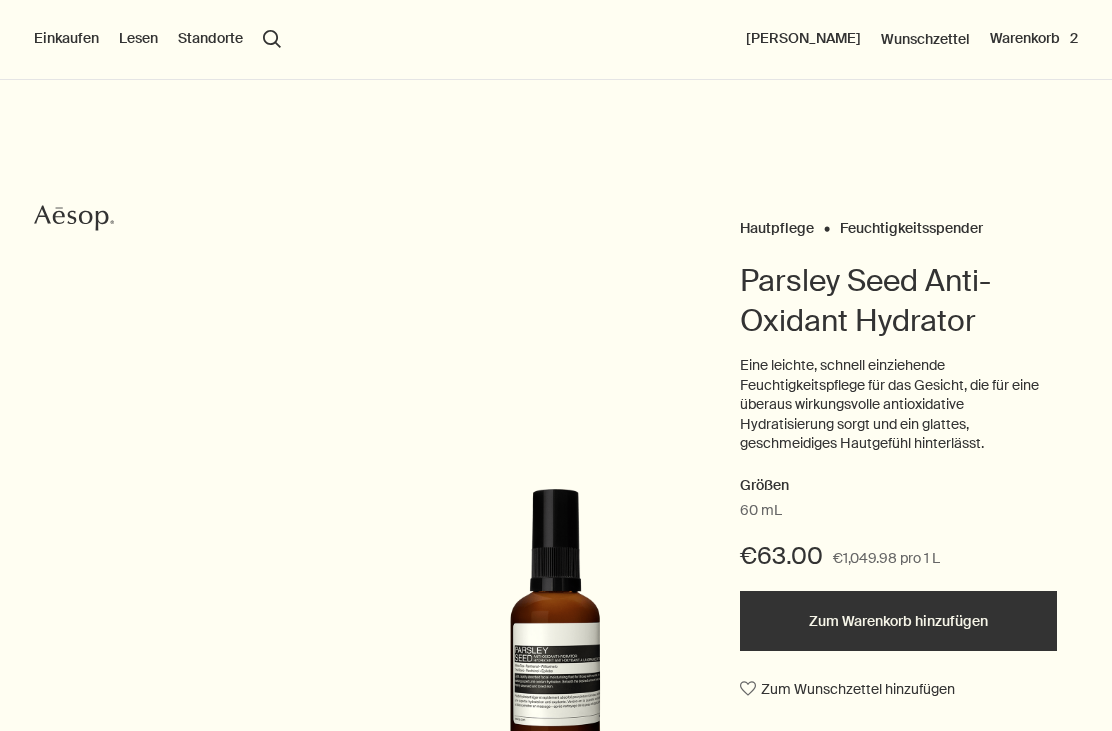 scroll, scrollTop: 0, scrollLeft: 0, axis: both 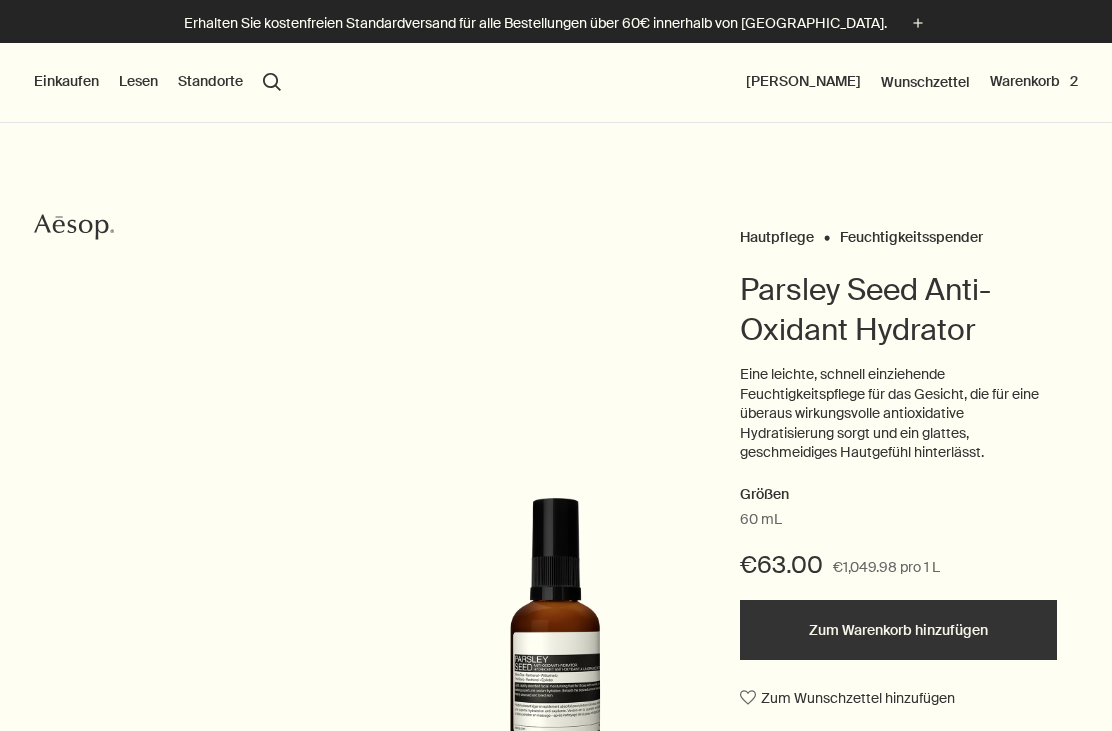 click on "Warenkorb 2" at bounding box center (1034, 82) 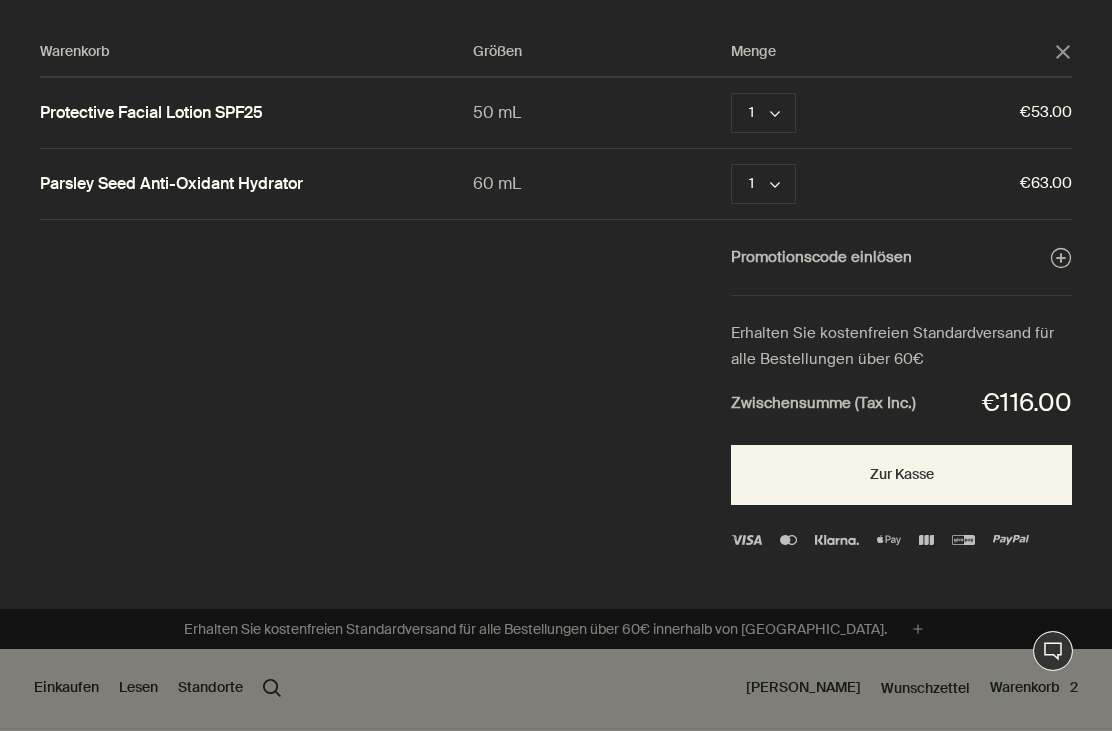 click on "Zur Kasse" at bounding box center [901, 475] 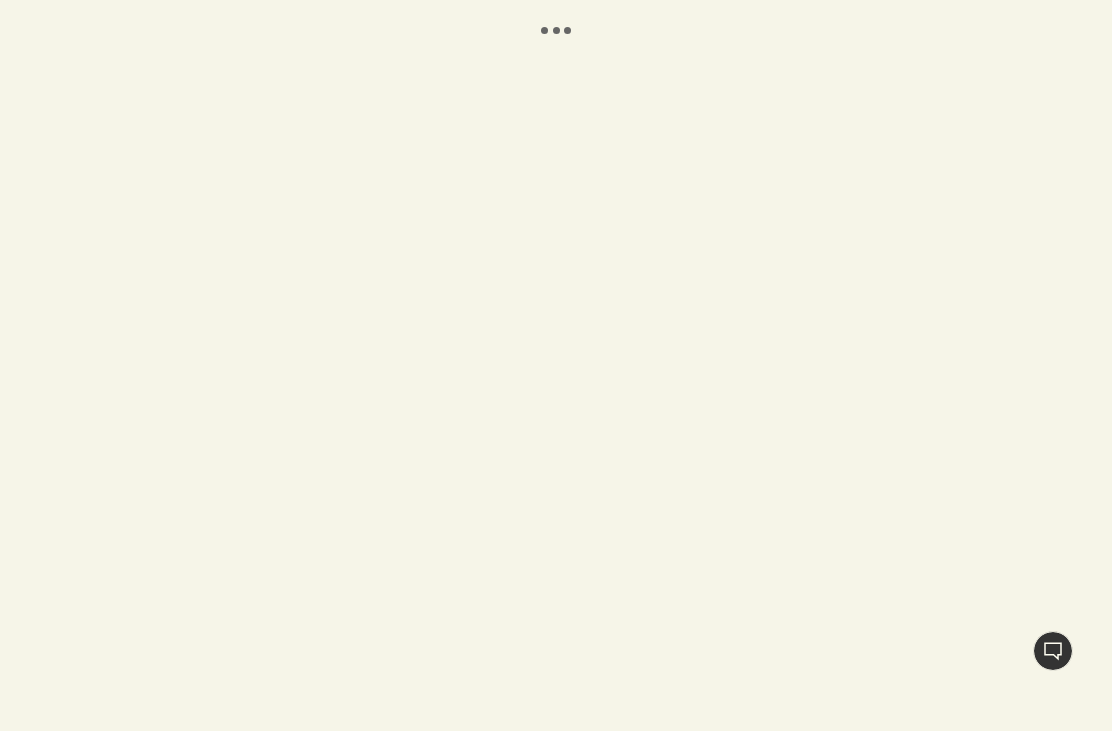 scroll, scrollTop: 0, scrollLeft: 0, axis: both 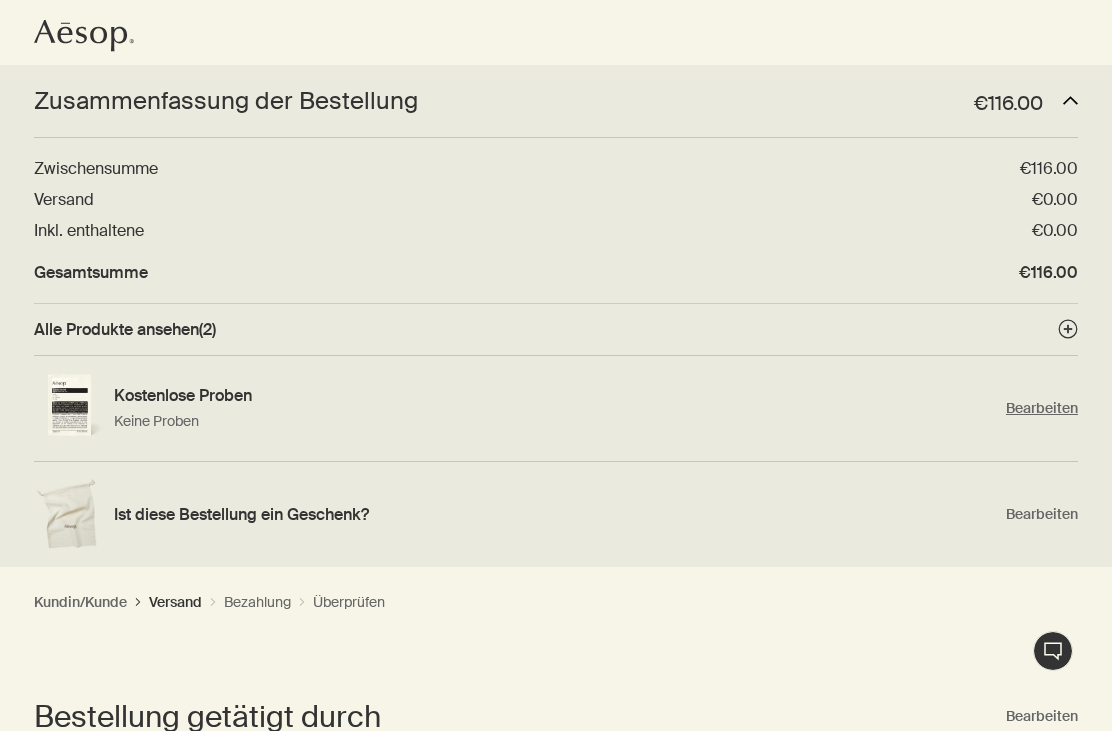 click on "Bearbeiten" at bounding box center [1042, 408] 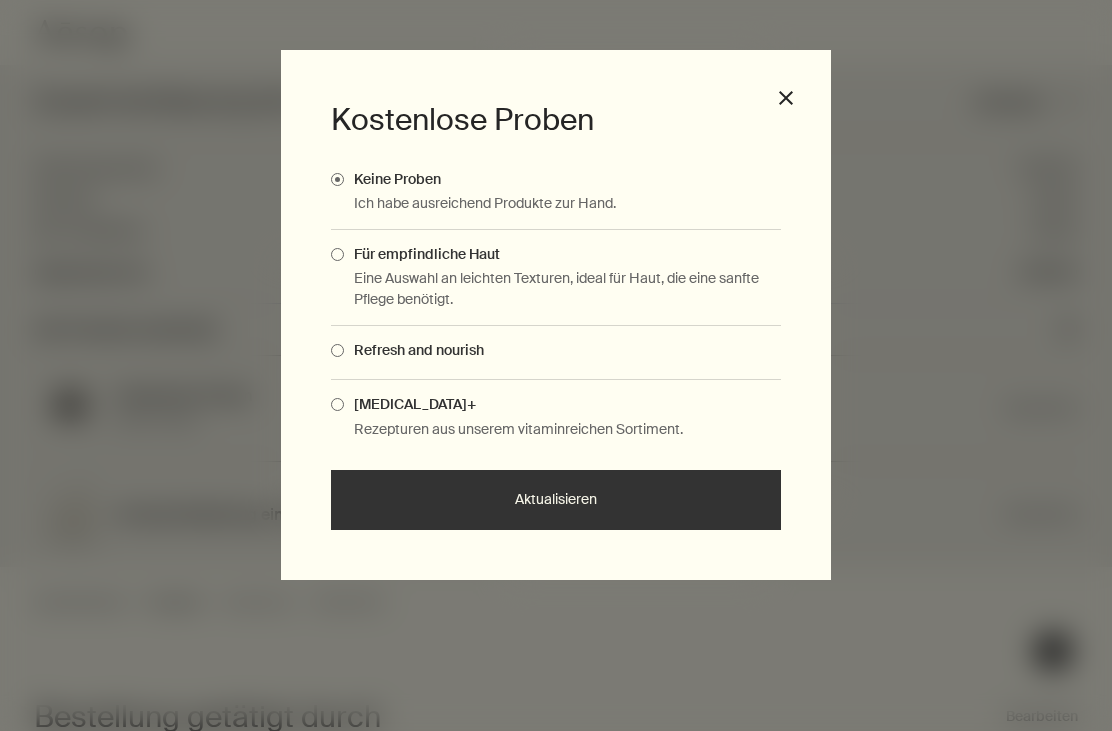 click on "Für empfindliche Haut" at bounding box center (556, 254) 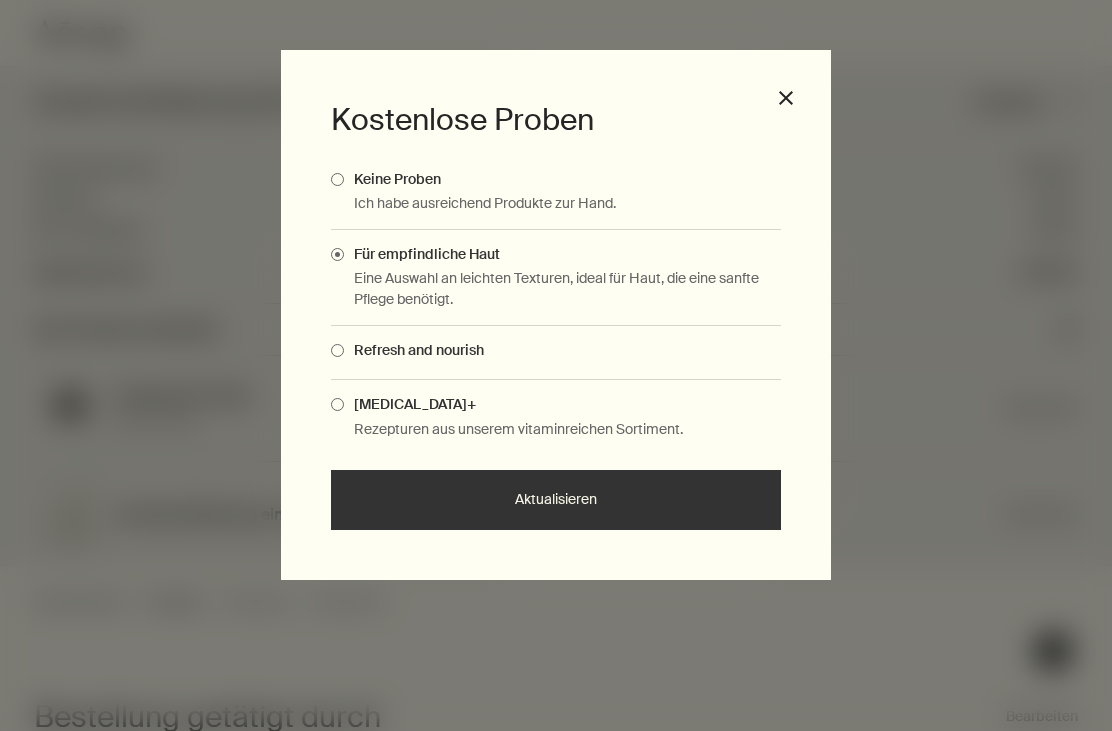 click on "Aktualisieren" at bounding box center [556, 500] 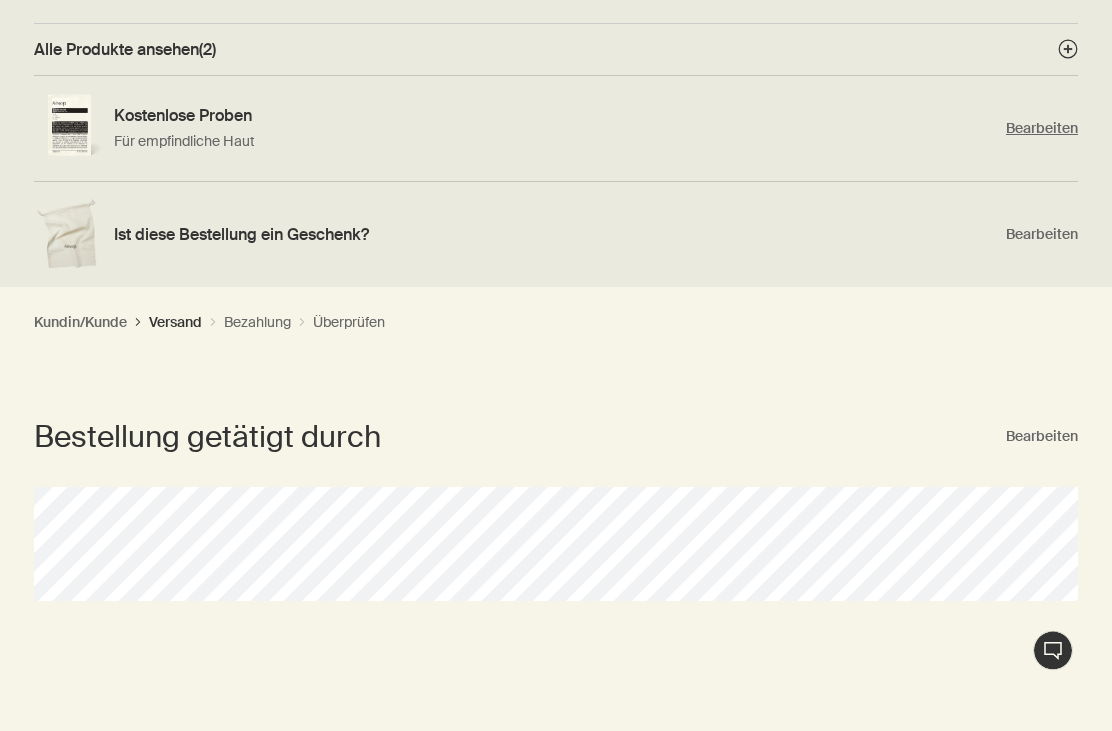 scroll, scrollTop: 0, scrollLeft: 0, axis: both 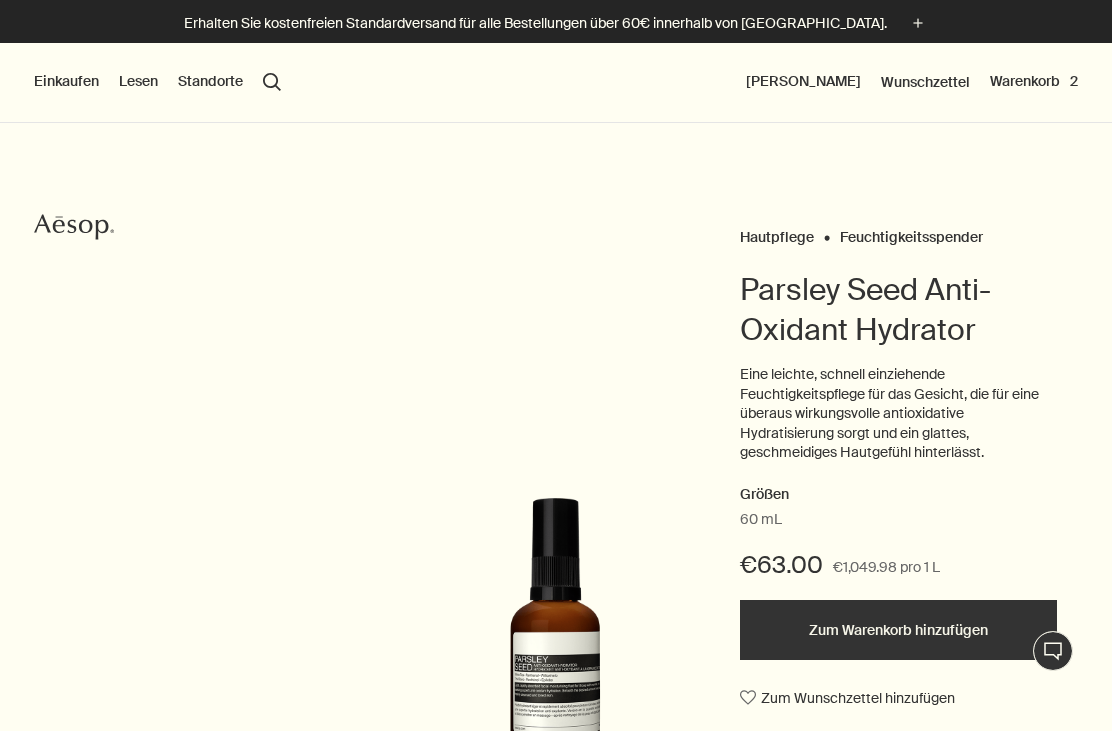 click on "Einkaufen" at bounding box center [66, 82] 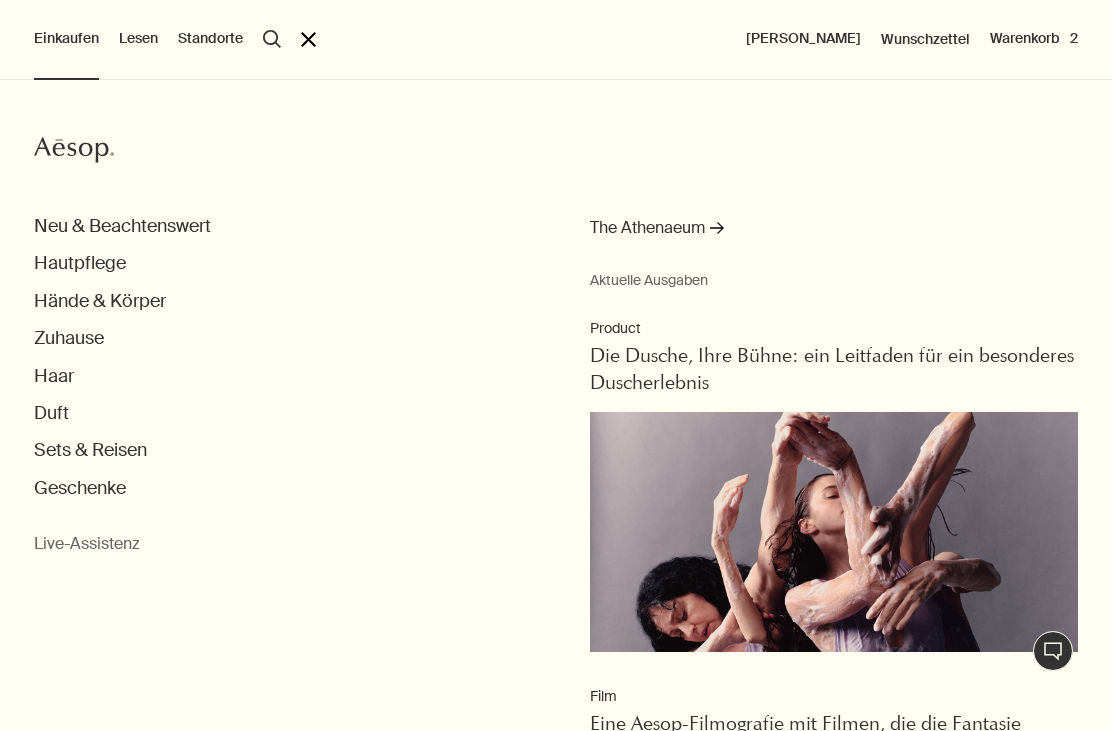 click on "Haar" at bounding box center [54, 376] 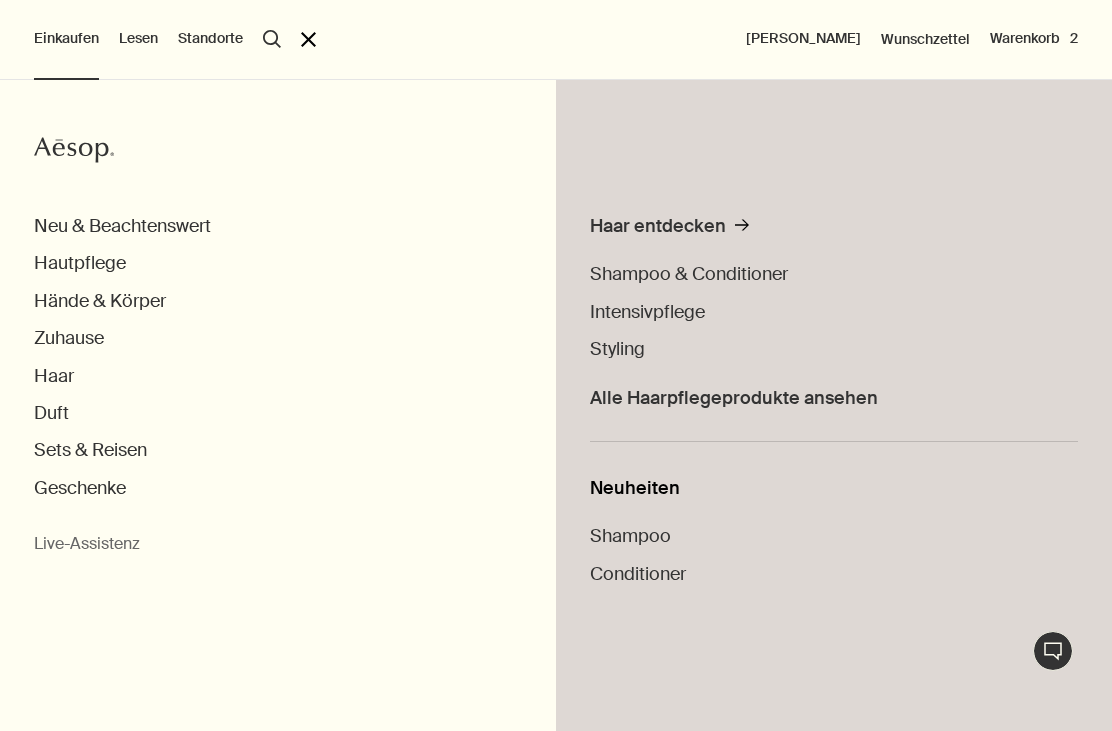 click on "Shampoo & Conditioner" at bounding box center (689, 274) 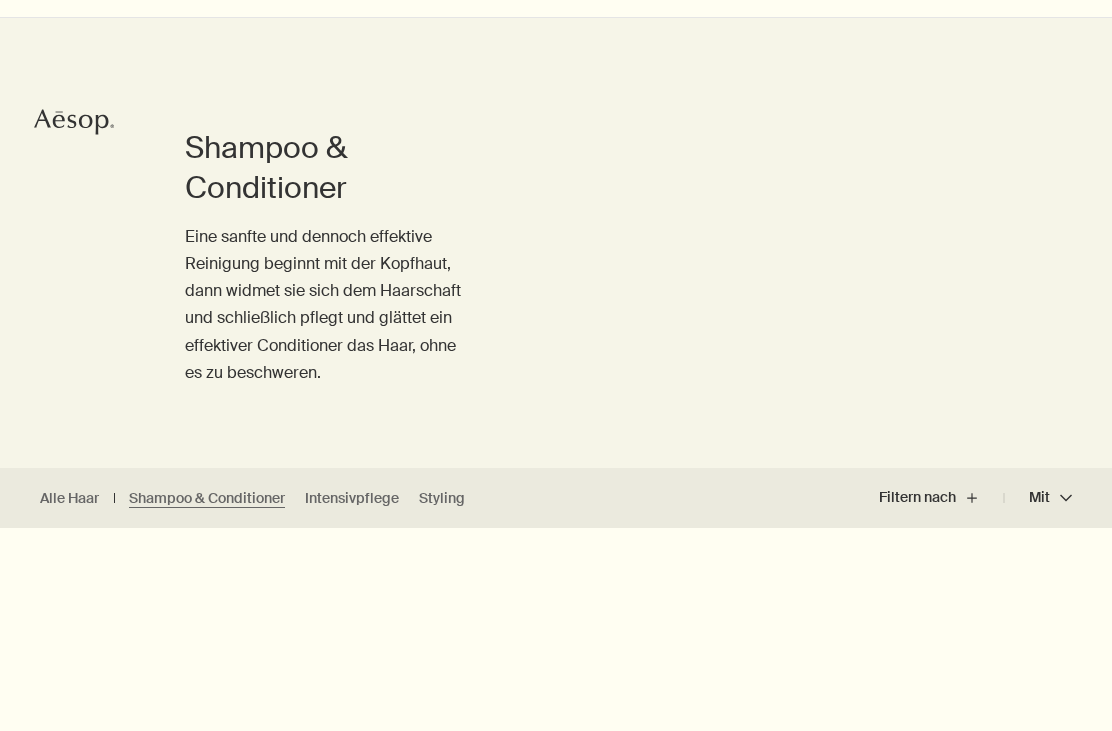 scroll, scrollTop: 0, scrollLeft: 0, axis: both 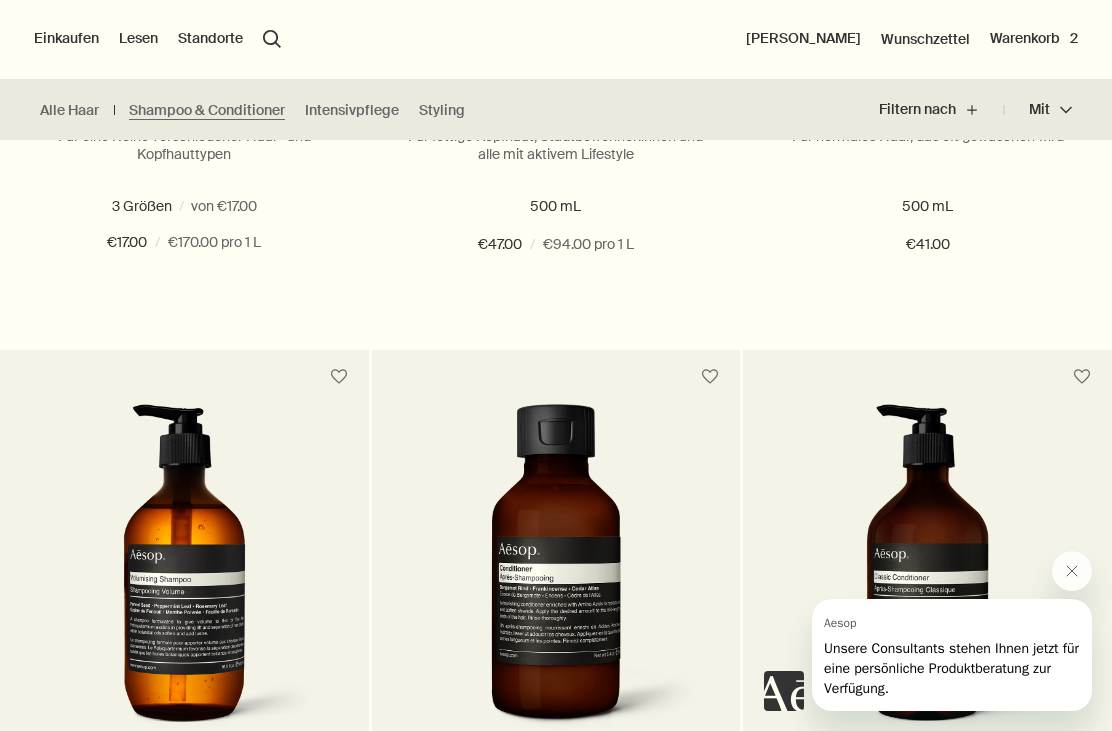 click on "Alle Haar" at bounding box center (69, 110) 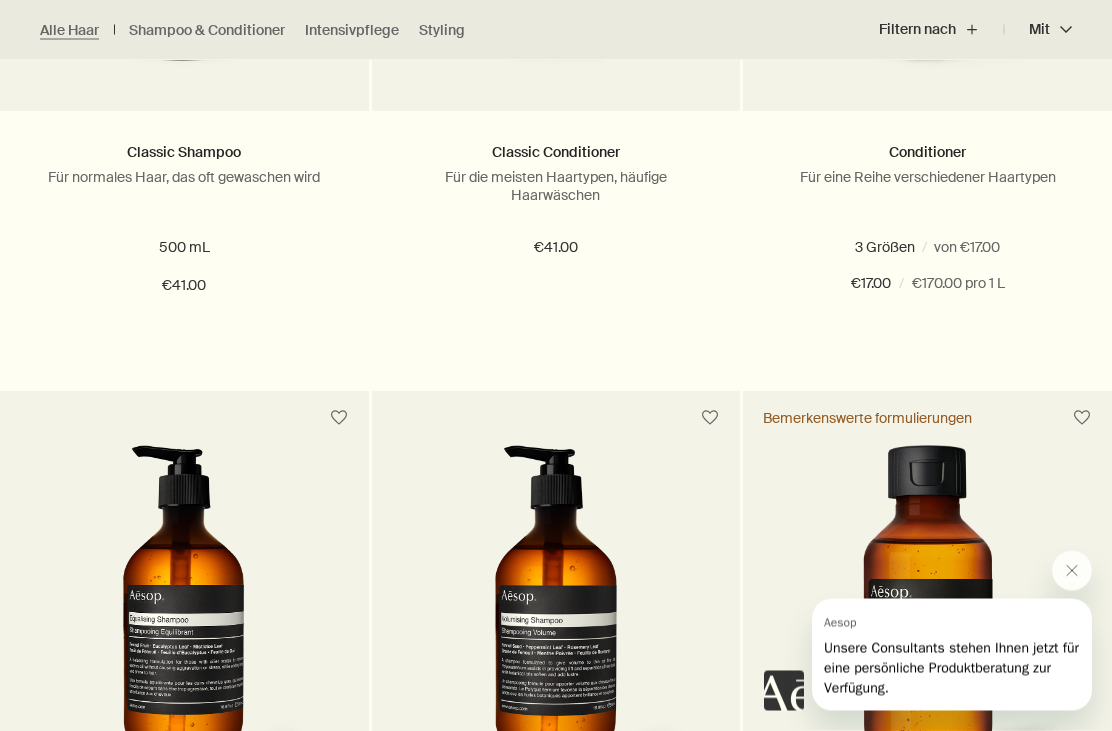 scroll, scrollTop: 948, scrollLeft: 0, axis: vertical 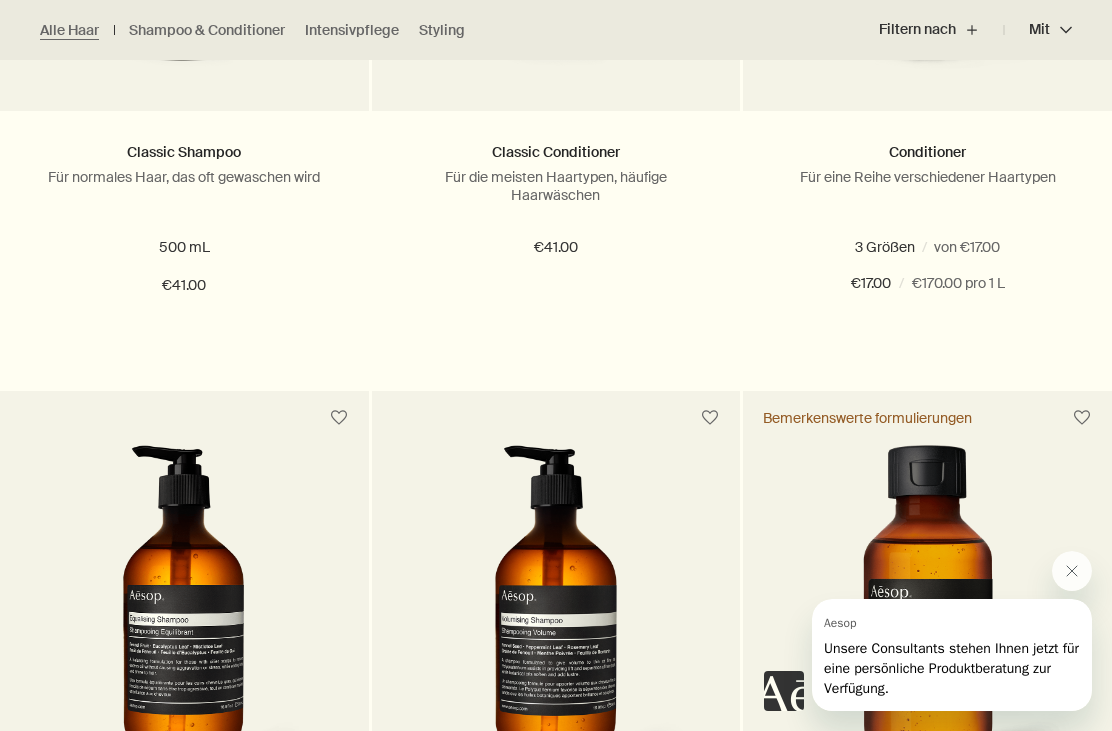 click on "500 mL" at bounding box center (919, 247) 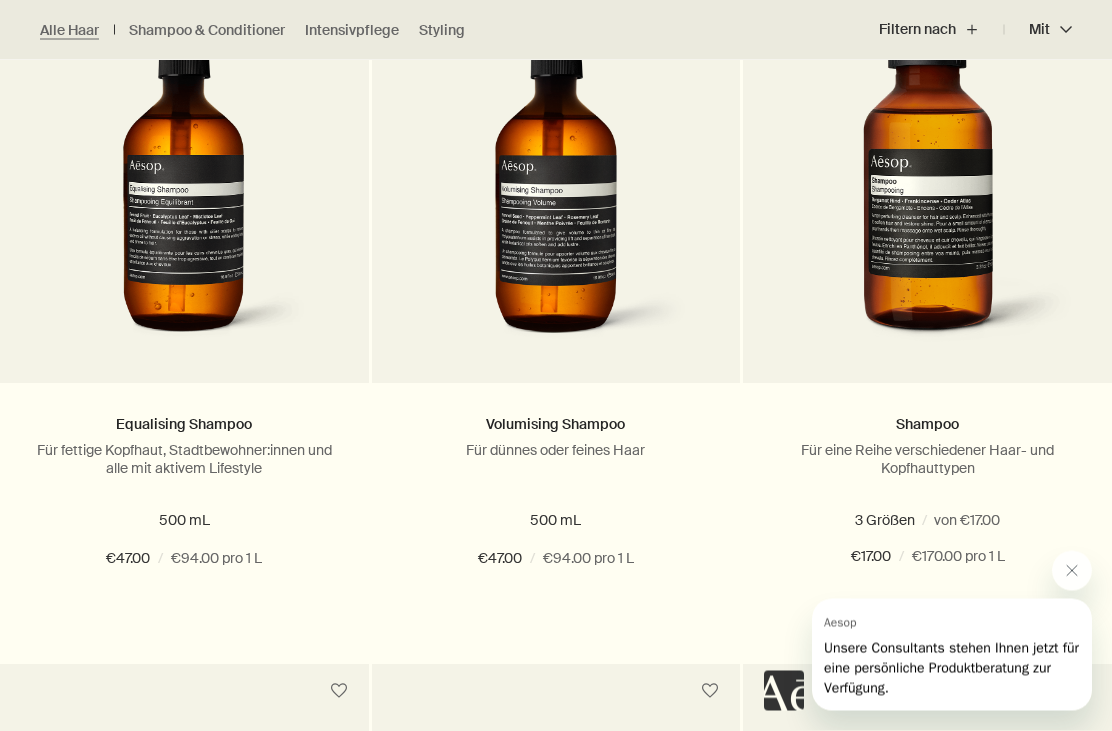 scroll, scrollTop: 1378, scrollLeft: 0, axis: vertical 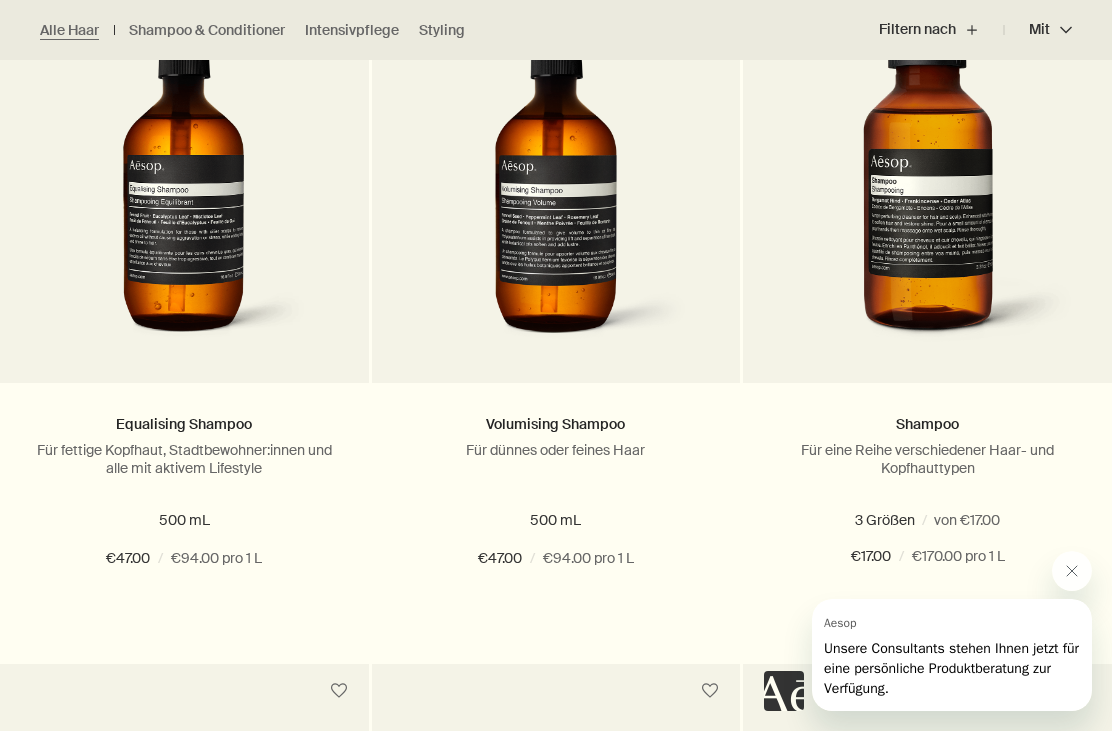 click on "500 mL" at bounding box center (916, 520) 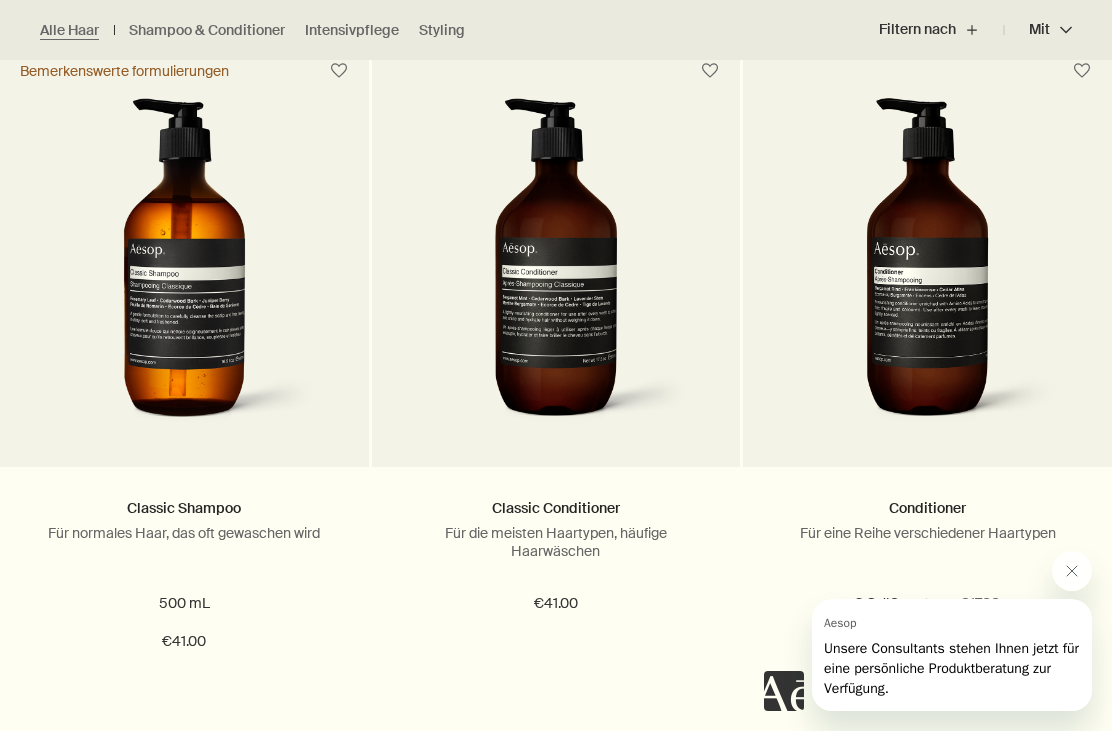 scroll, scrollTop: 602, scrollLeft: 0, axis: vertical 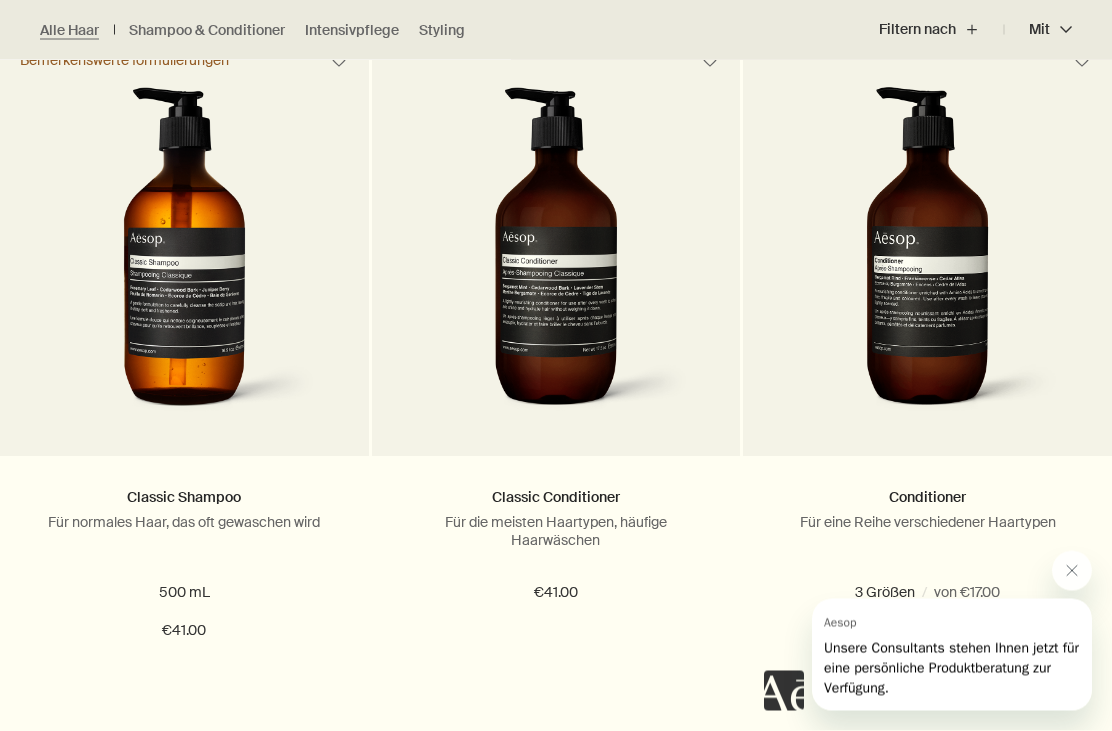 click on "Hinzufügen Zum Warenkorb hinzufügen" at bounding box center [184, 704] 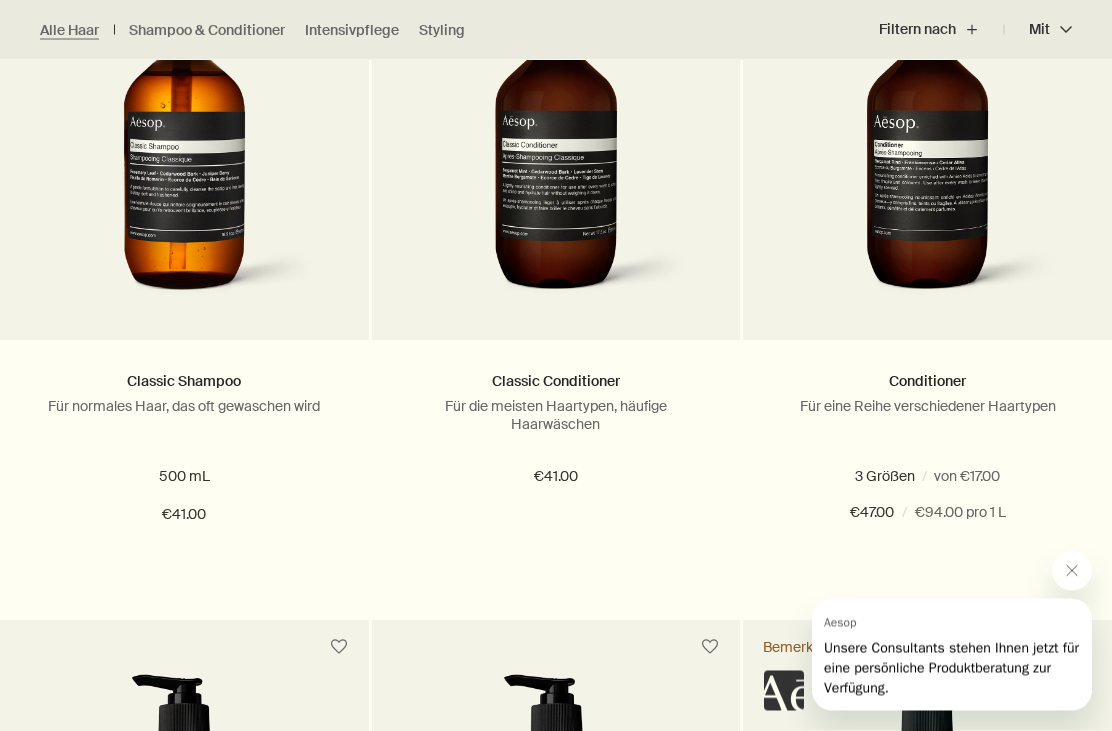 scroll, scrollTop: 719, scrollLeft: 0, axis: vertical 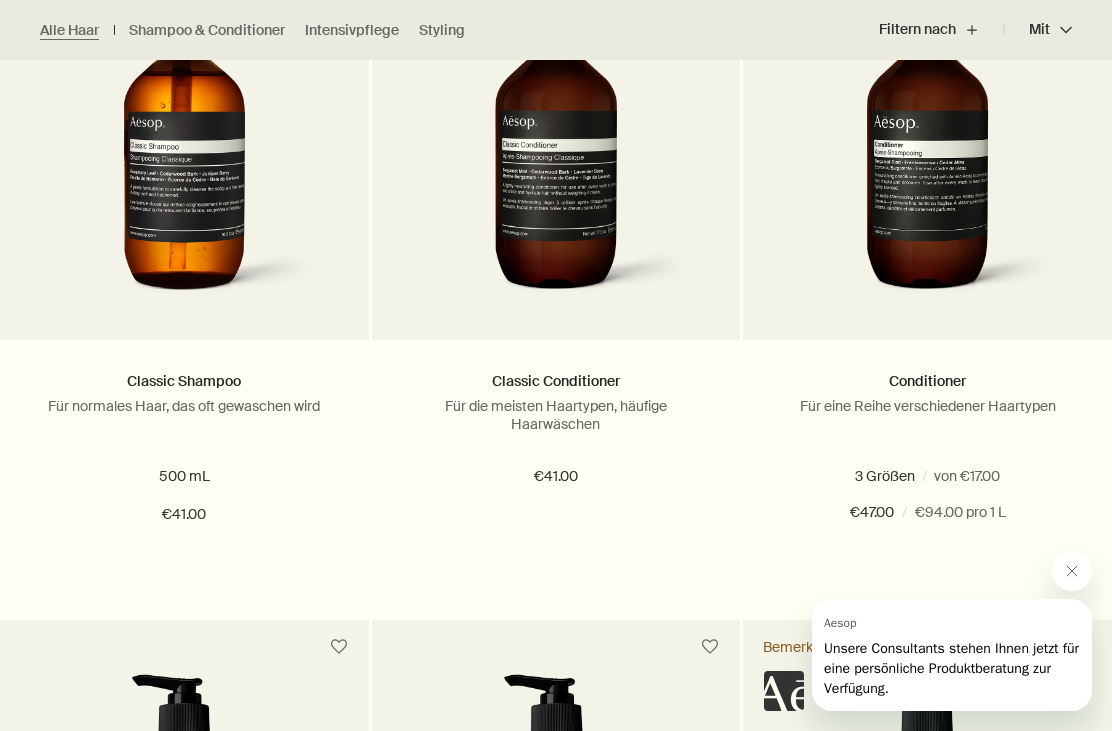 click on "Hinzufügen Zum Warenkorb hinzufügen" at bounding box center (556, 587) 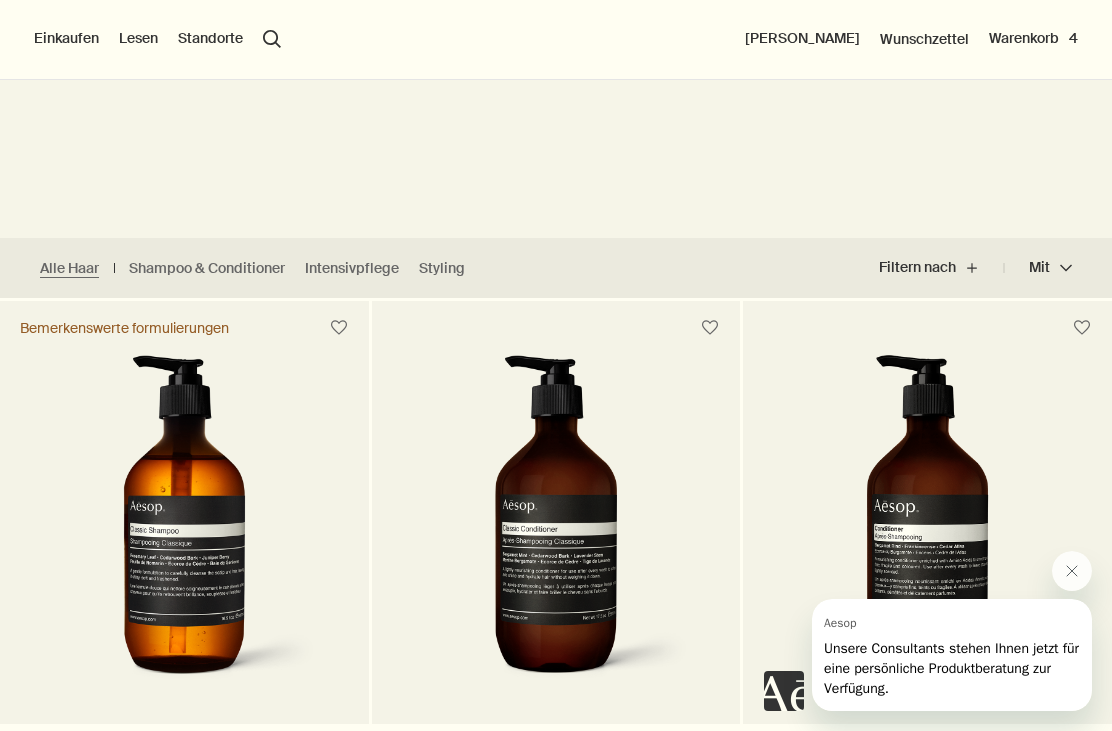 scroll, scrollTop: 330, scrollLeft: 0, axis: vertical 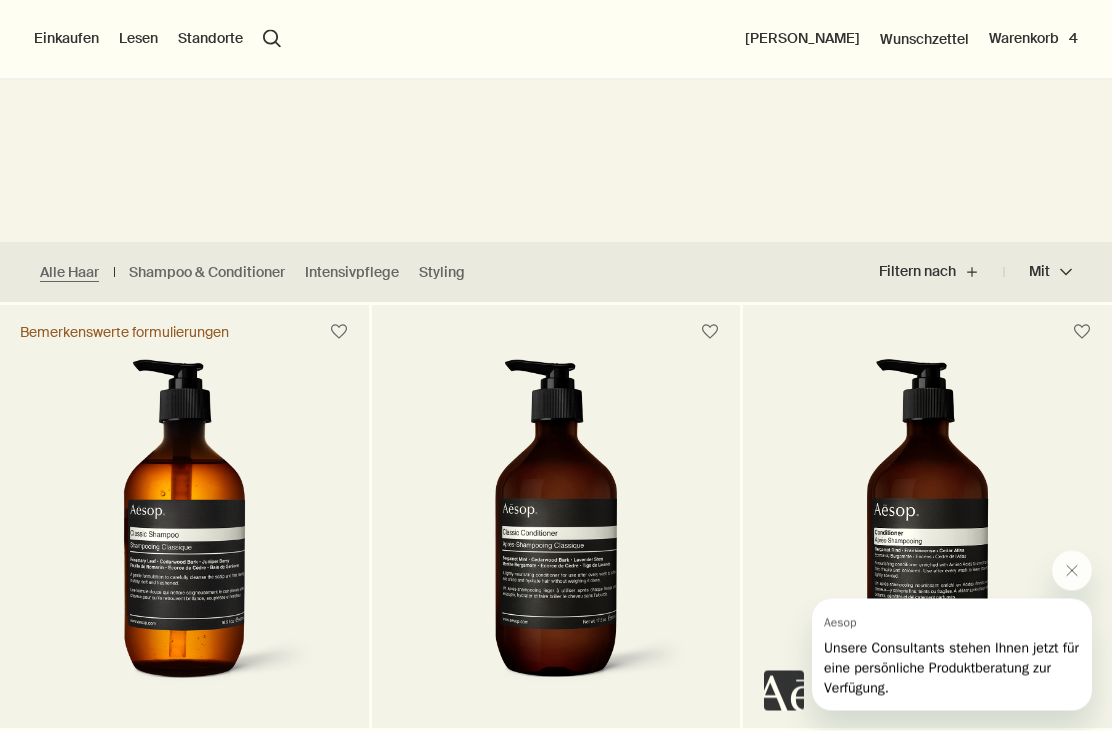 click on "Warenkorb 4" at bounding box center (1033, 39) 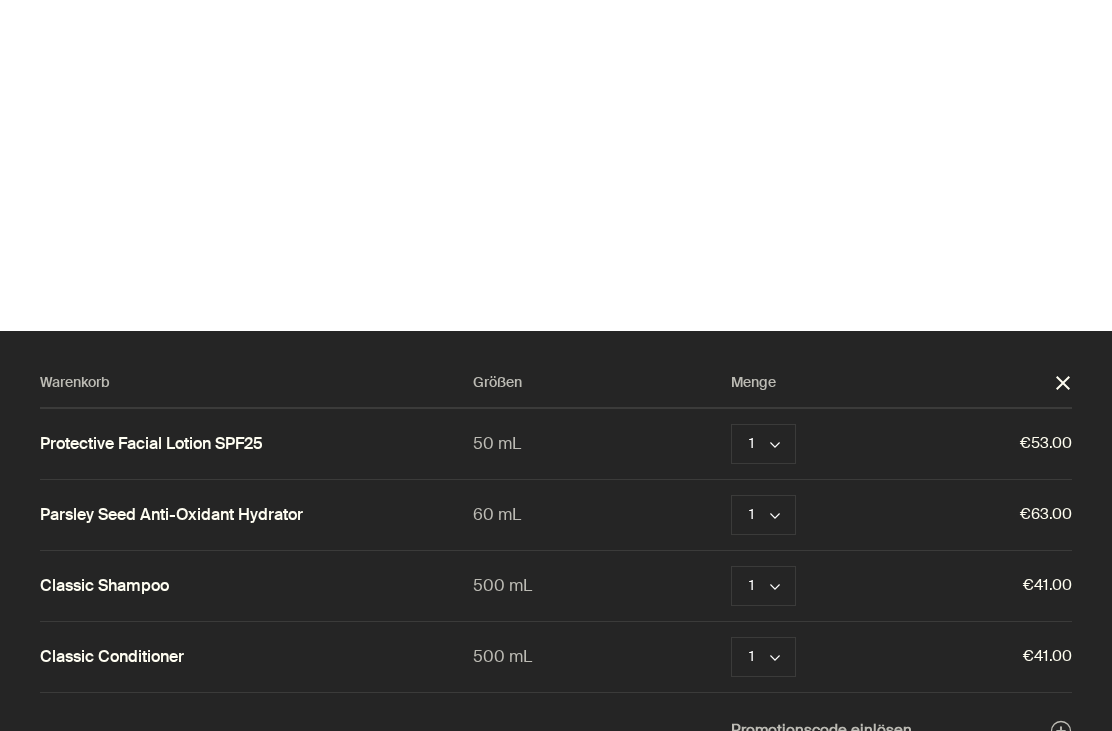 scroll, scrollTop: 0, scrollLeft: 0, axis: both 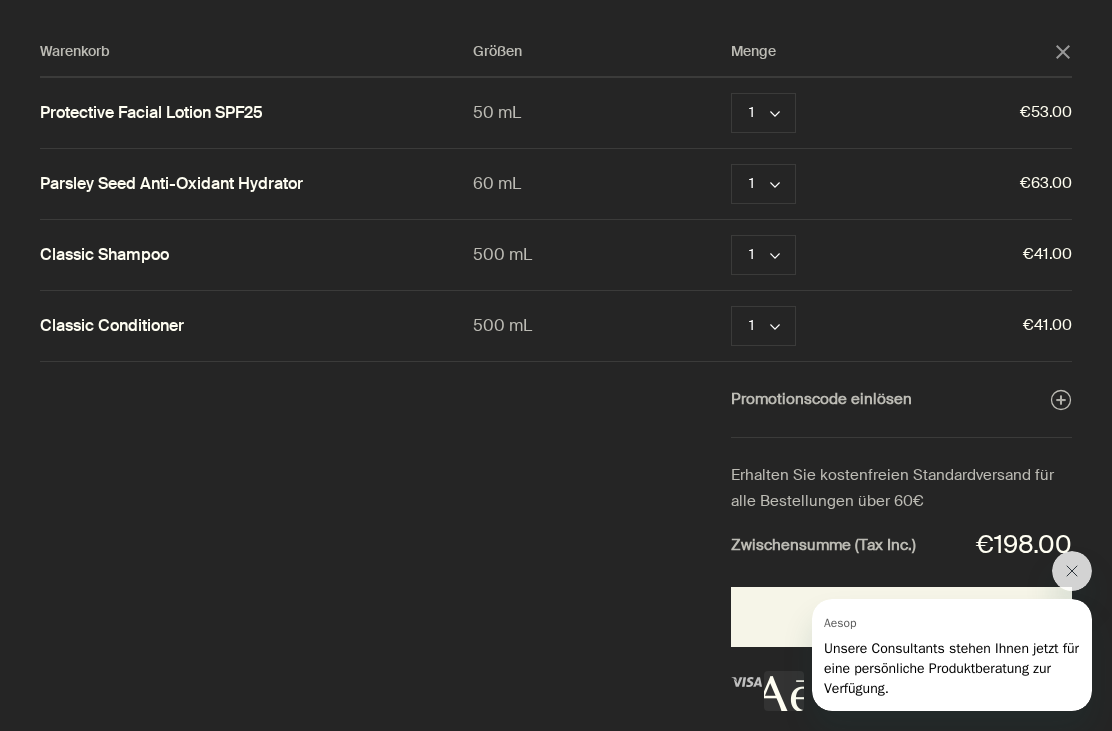 click 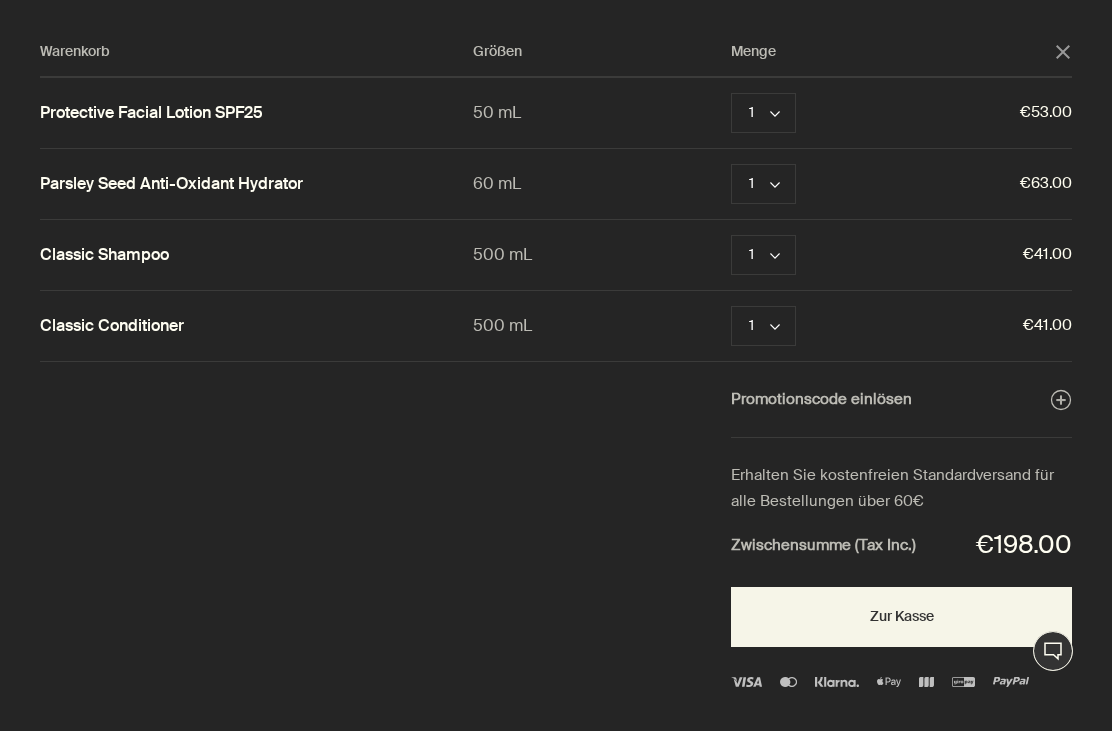 click on "Zur Kasse" at bounding box center (901, 617) 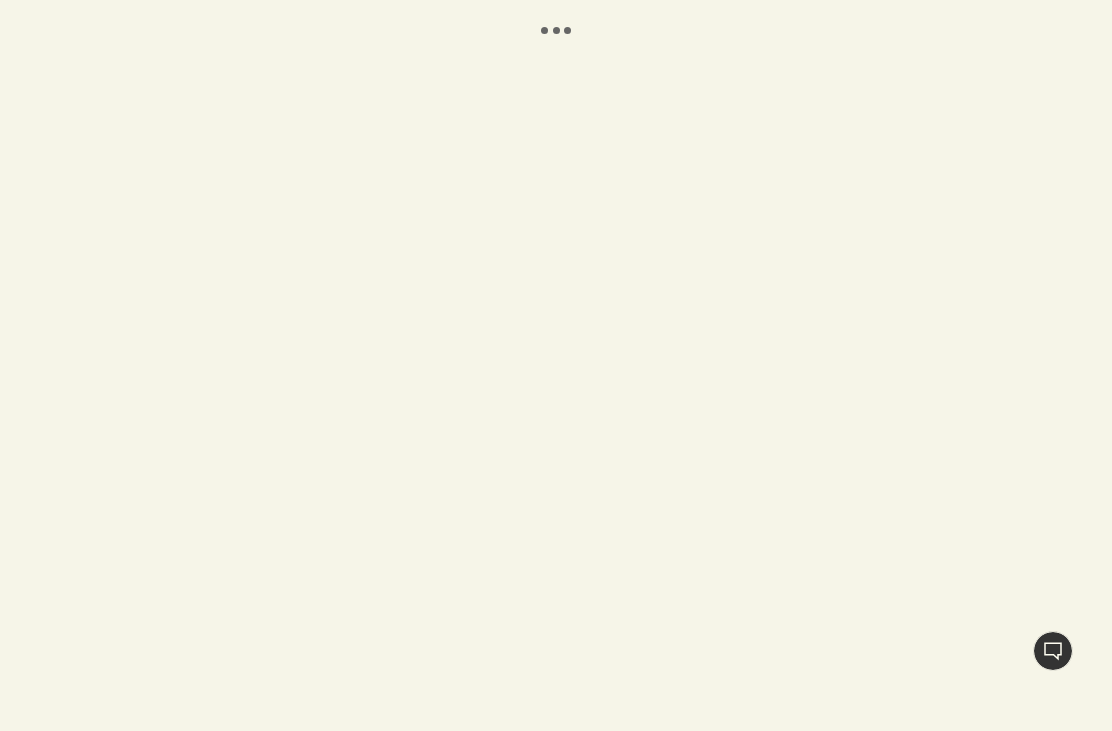 scroll, scrollTop: 0, scrollLeft: 0, axis: both 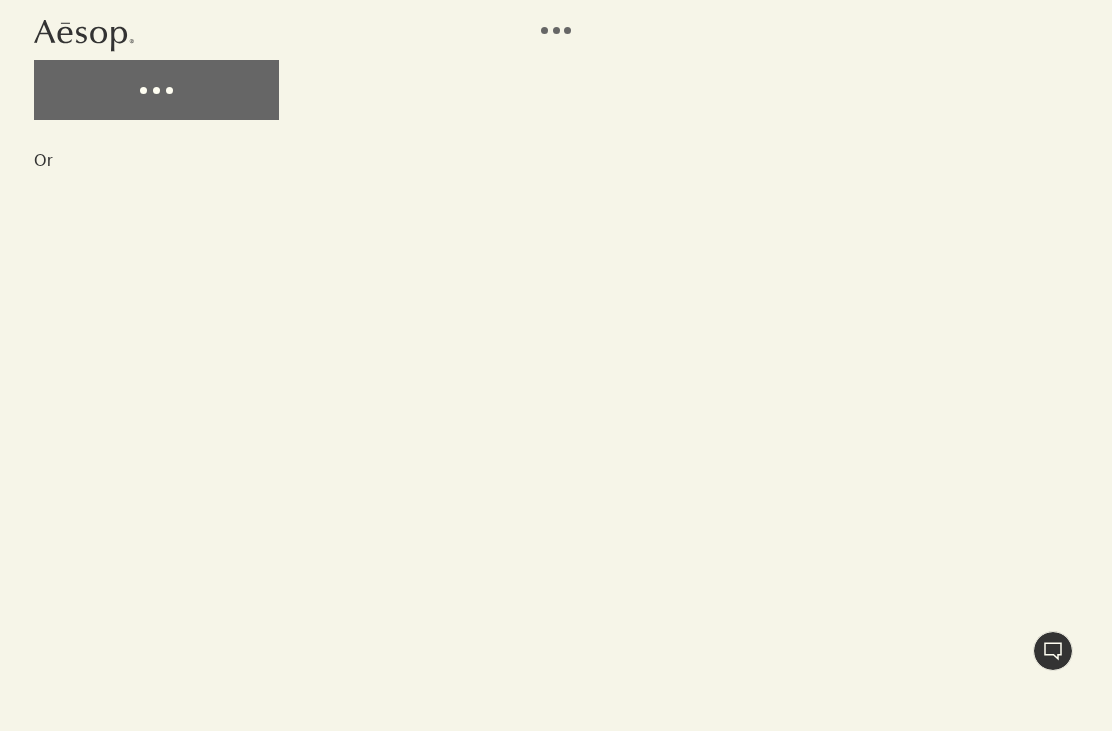 select on "DE" 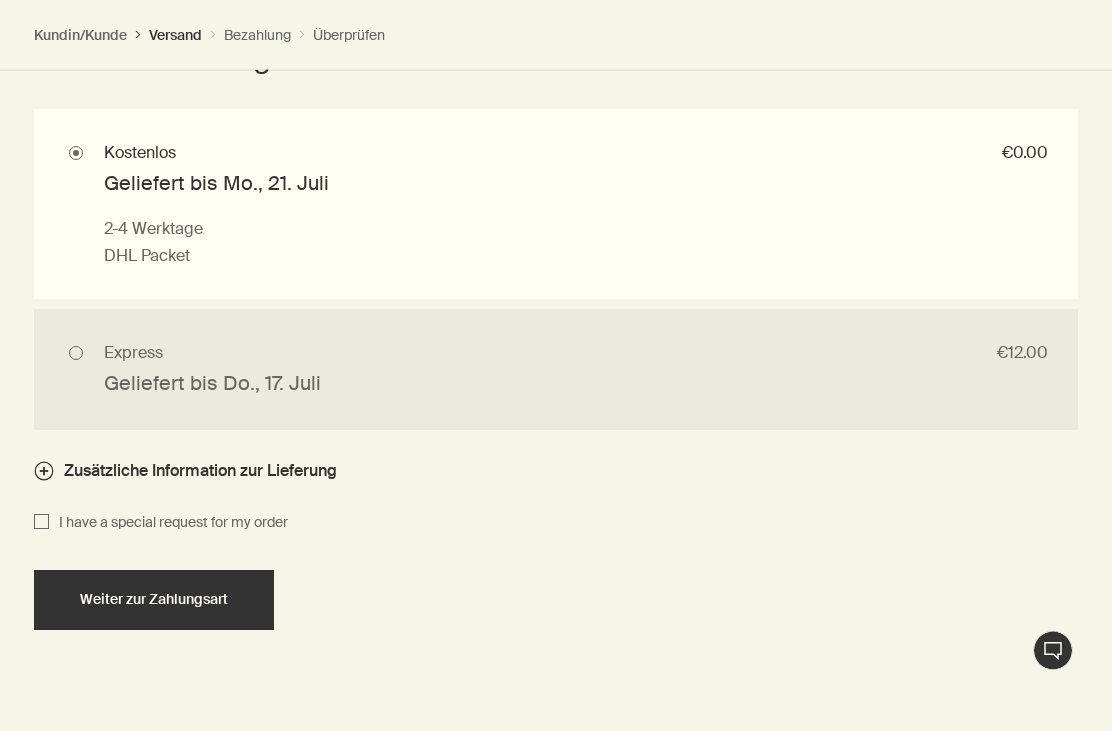 scroll, scrollTop: 1975, scrollLeft: 0, axis: vertical 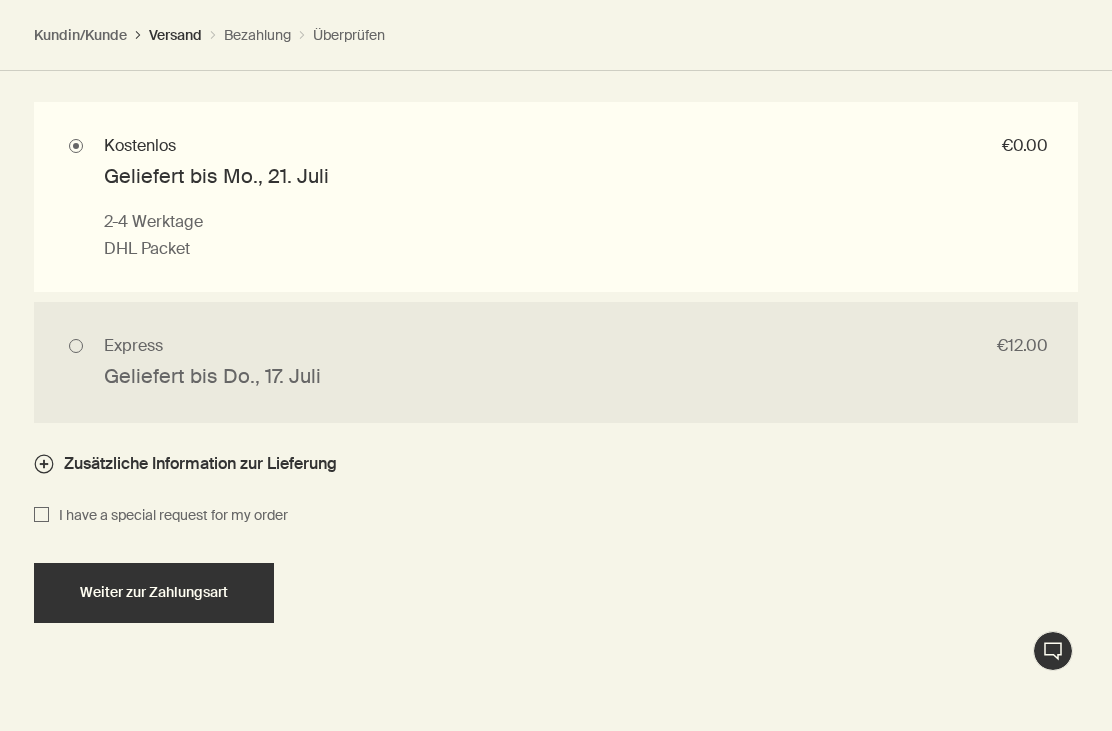 click on "Weiter zur Zahlungsart" at bounding box center [154, 592] 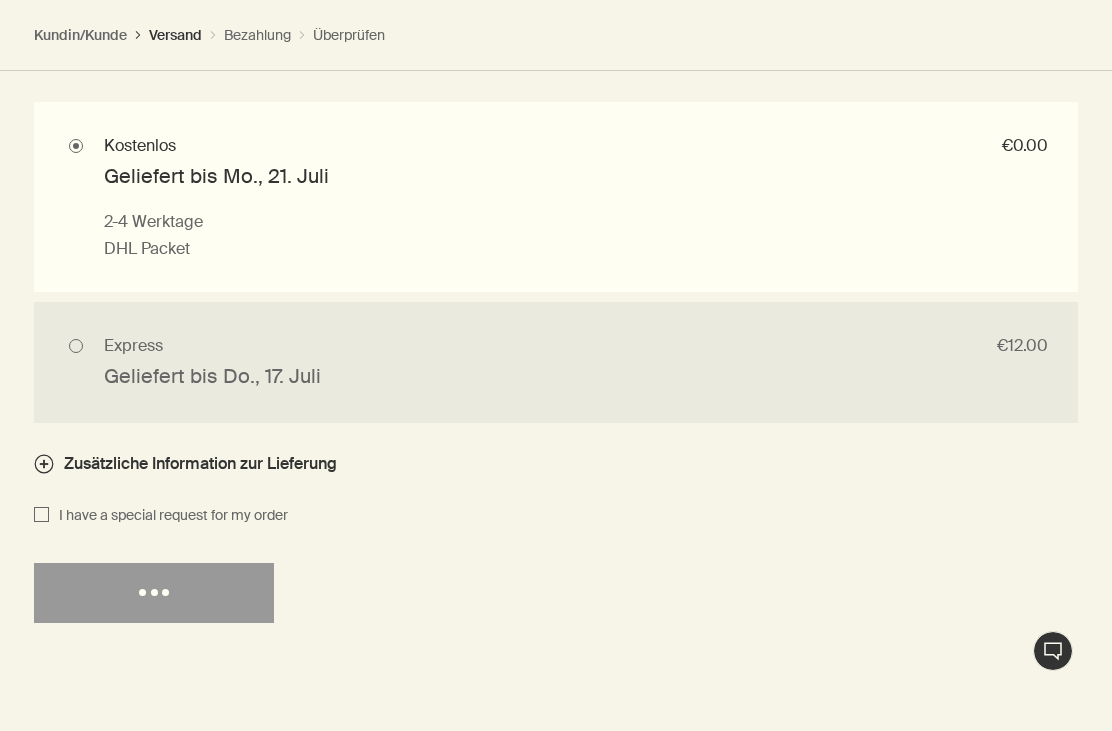 select on "DE" 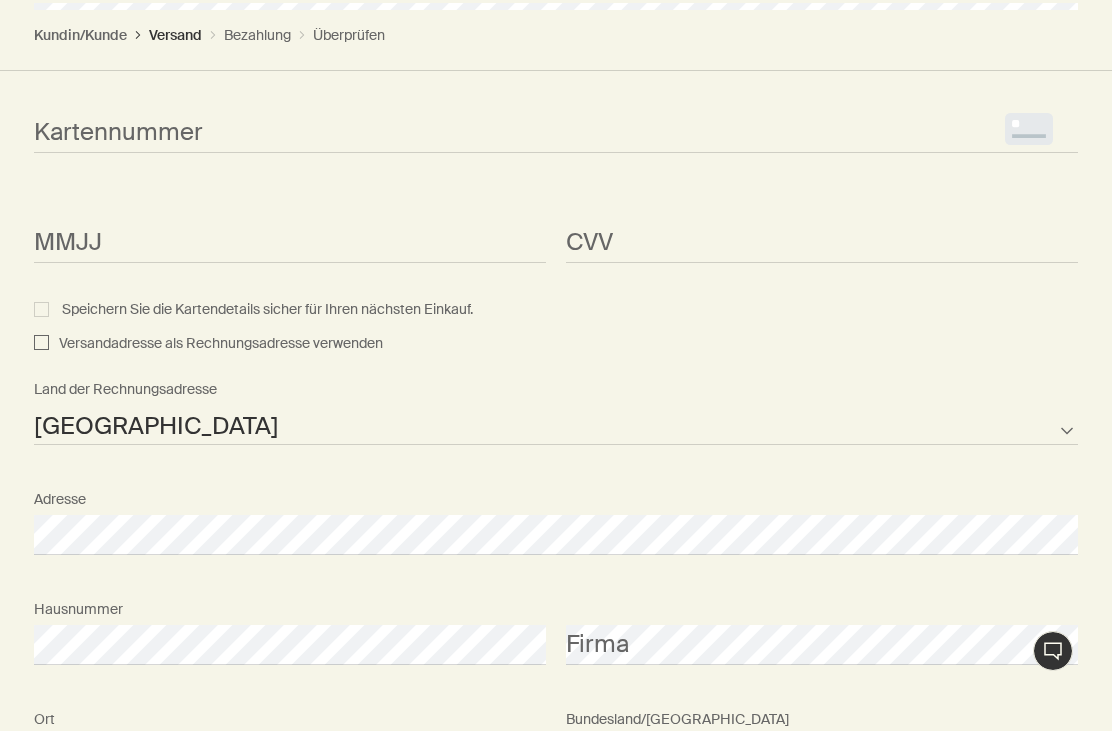 scroll, scrollTop: 0, scrollLeft: 0, axis: both 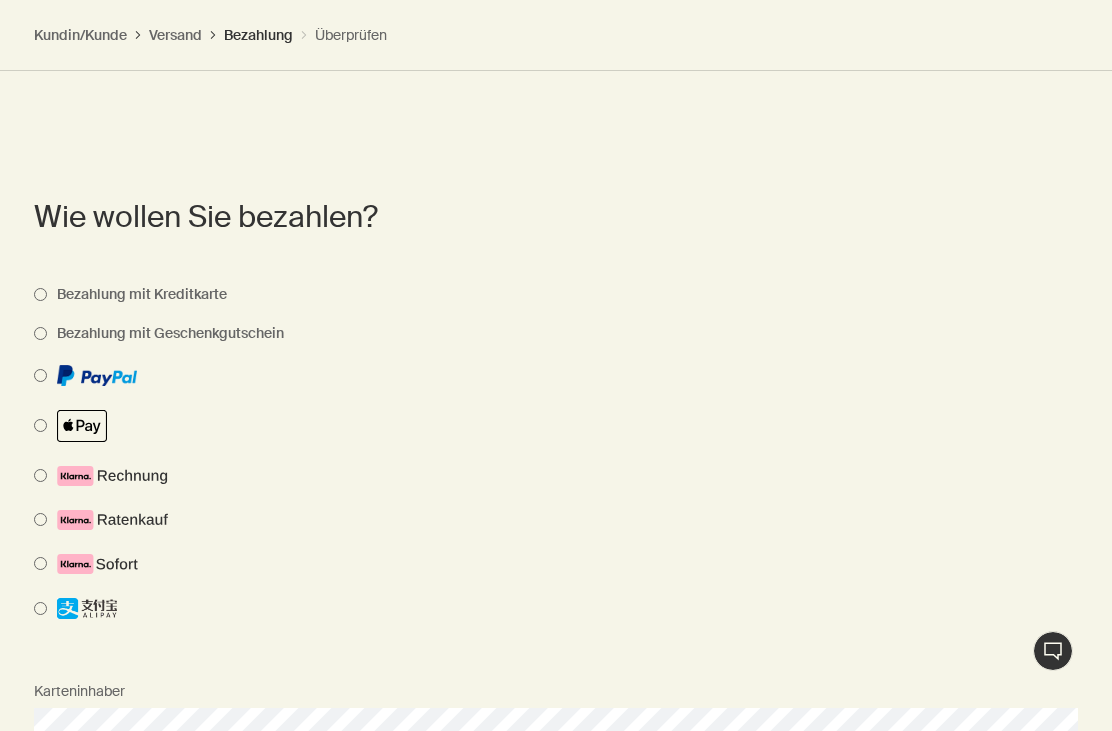 click on "Bezahlung mit Kreditkarte" at bounding box center (137, 294) 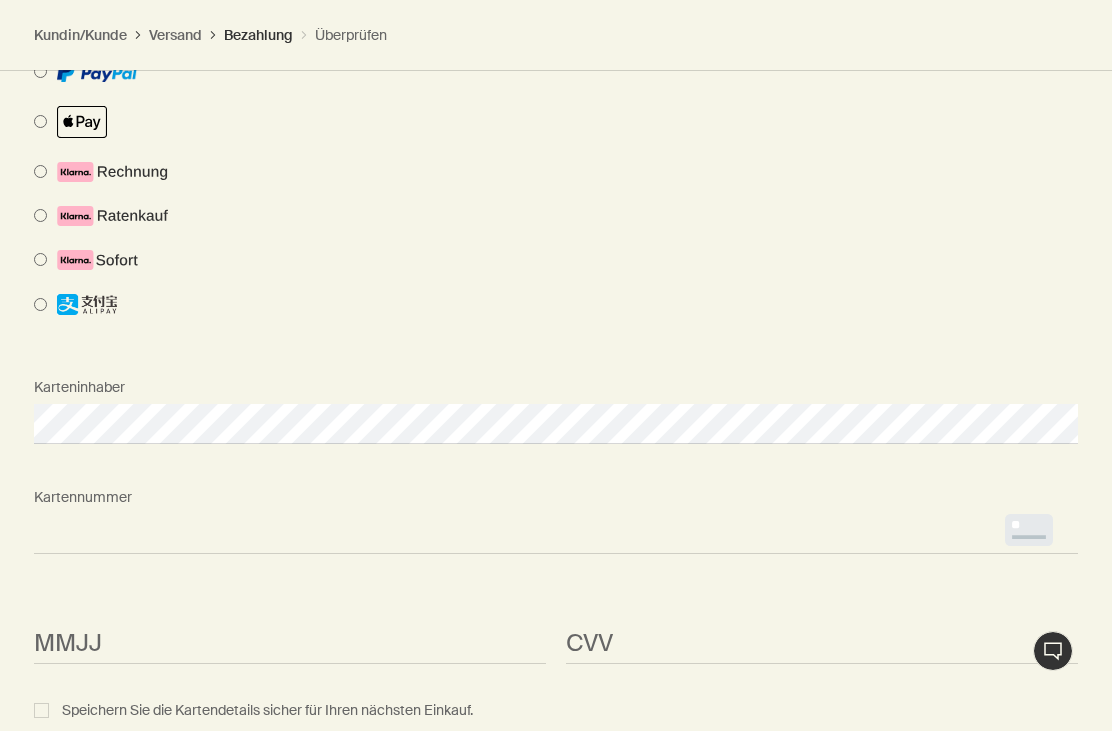 scroll, scrollTop: 1800, scrollLeft: 0, axis: vertical 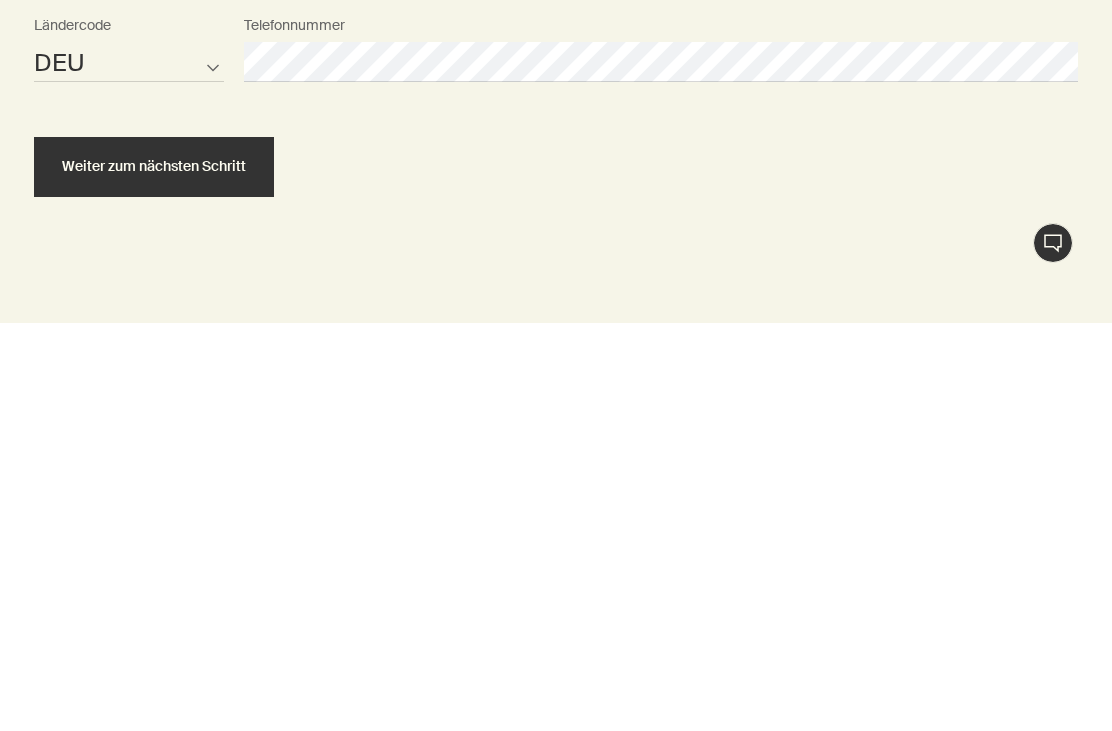 click on "Weiter zum nächsten Schritt" at bounding box center (154, 574) 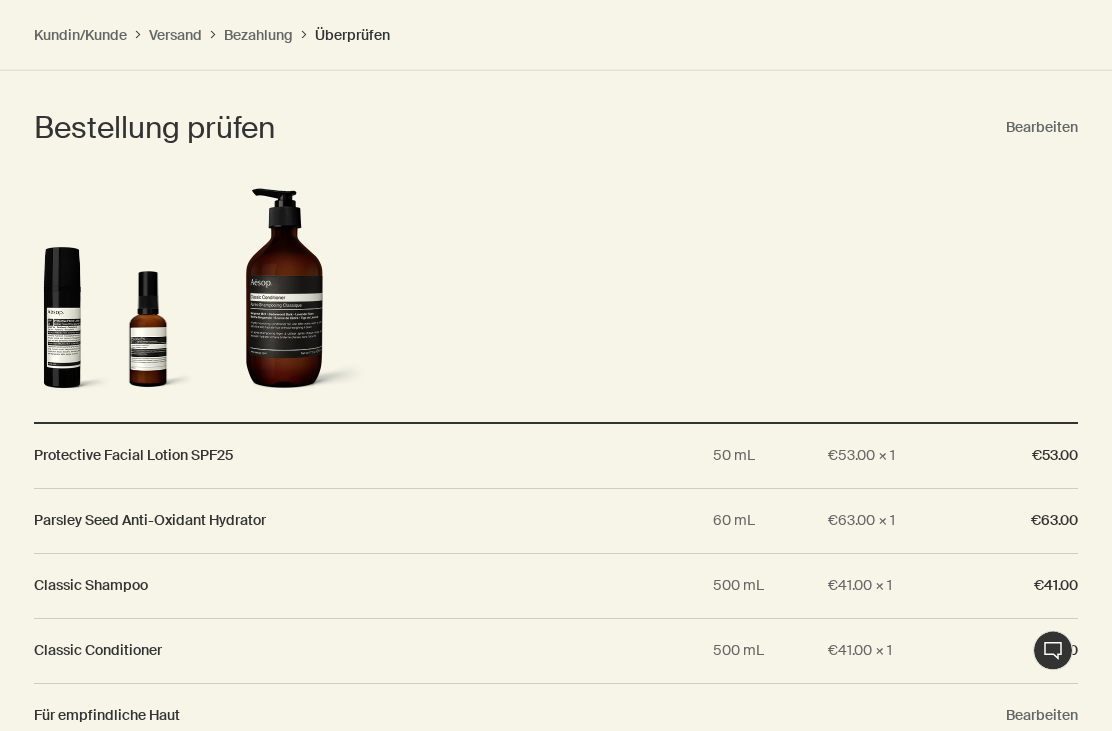 scroll, scrollTop: 1961, scrollLeft: 0, axis: vertical 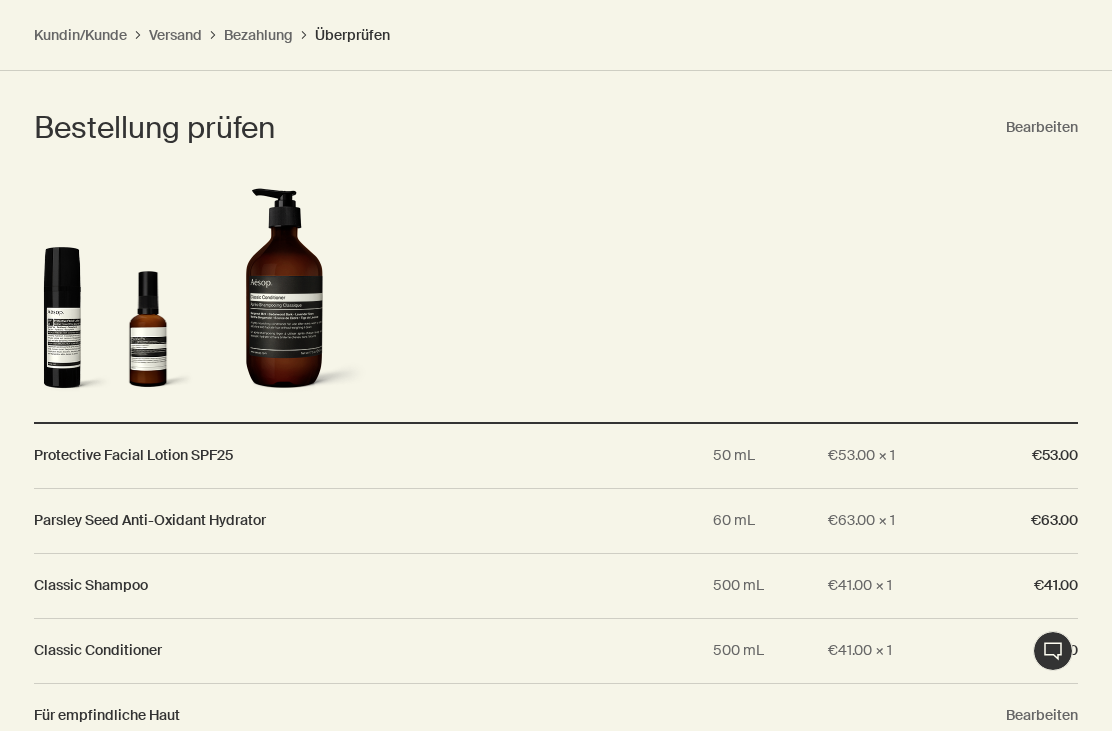 click at bounding box center [284, 294] 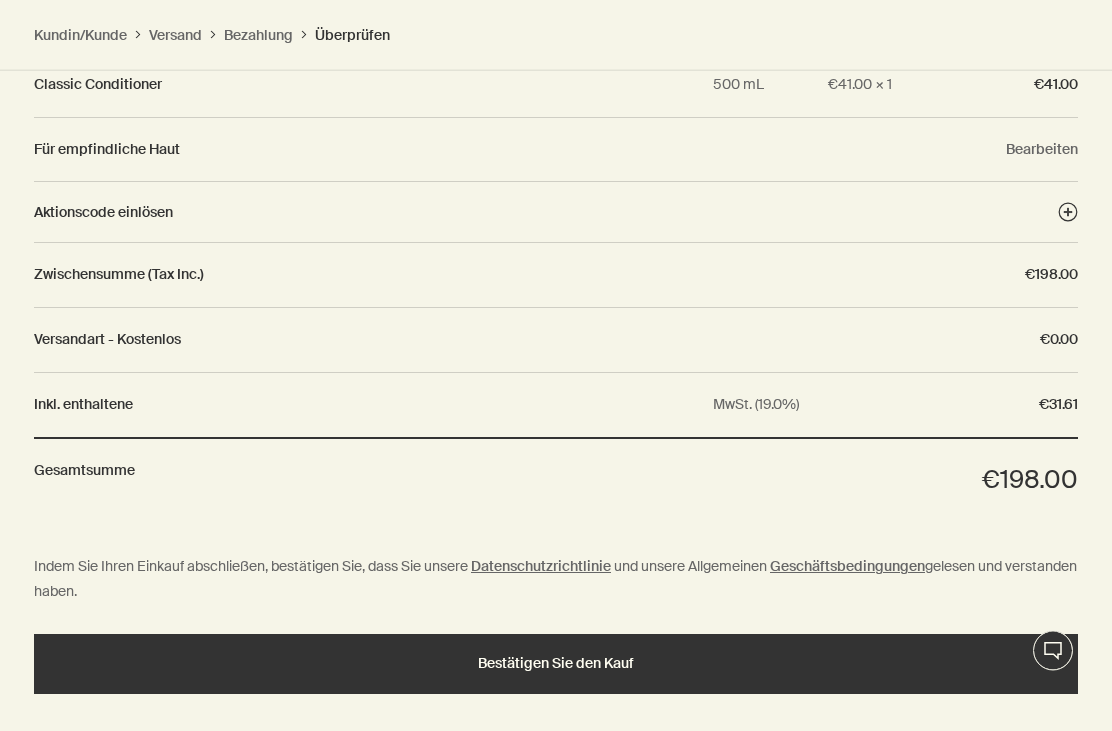 scroll, scrollTop: 2542, scrollLeft: 0, axis: vertical 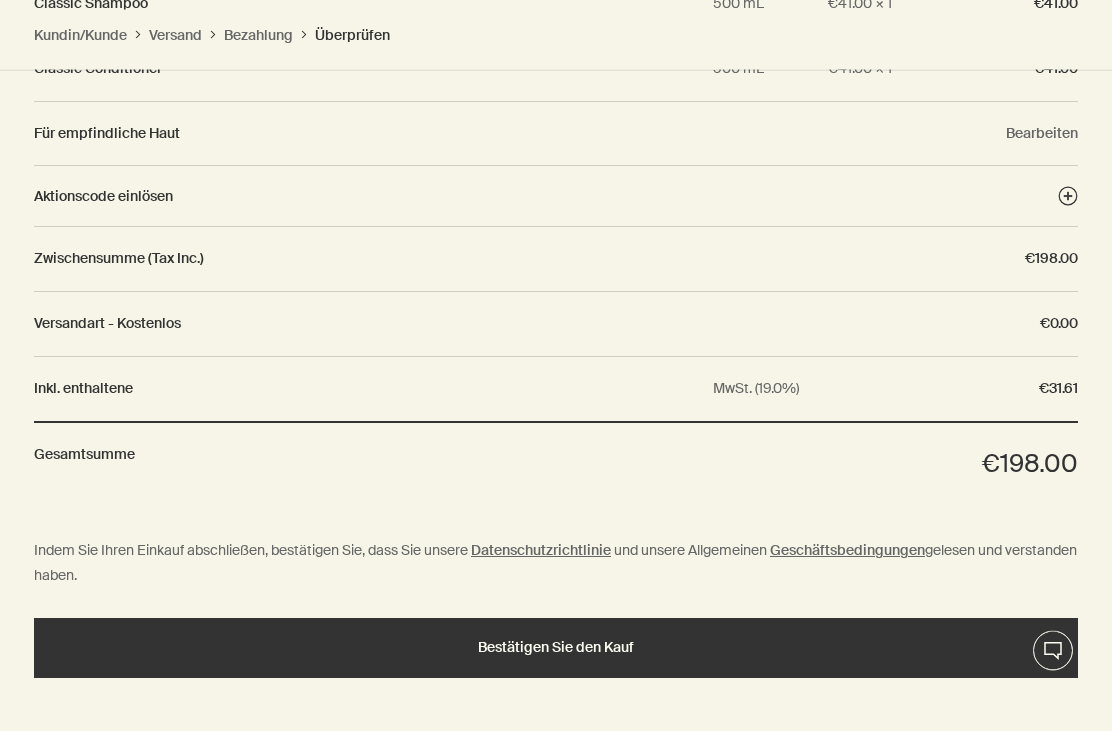 click on "Bestätigen Sie den Kauf" at bounding box center [556, 648] 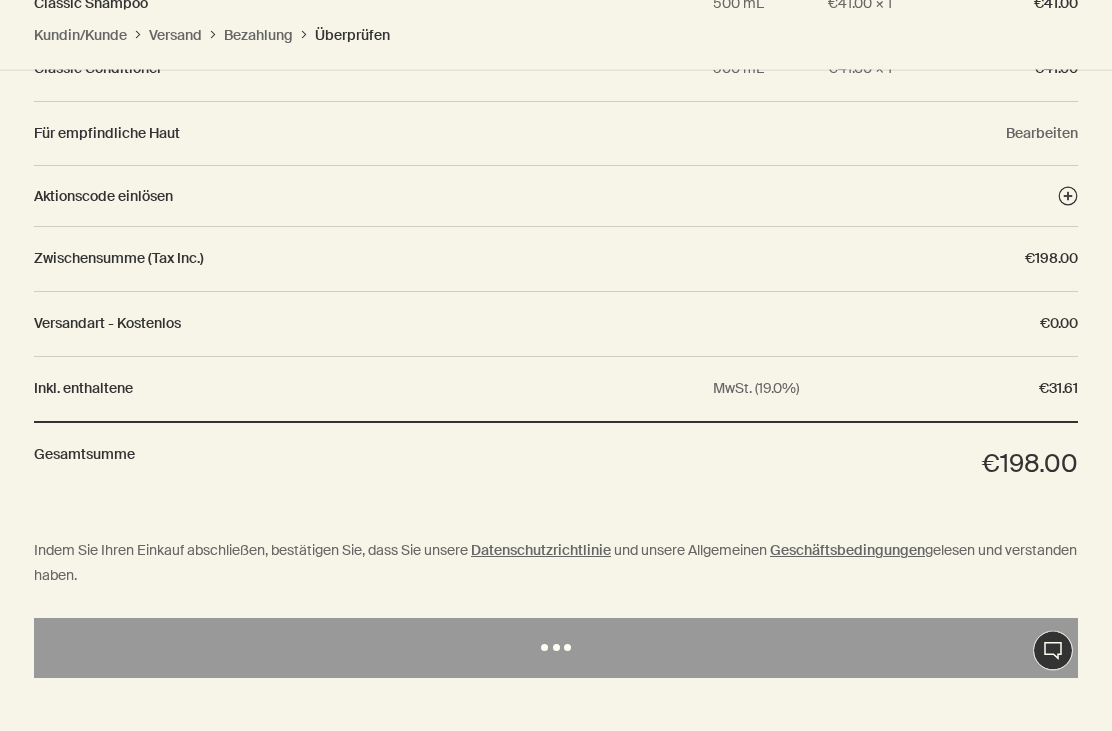 scroll, scrollTop: 2542, scrollLeft: 0, axis: vertical 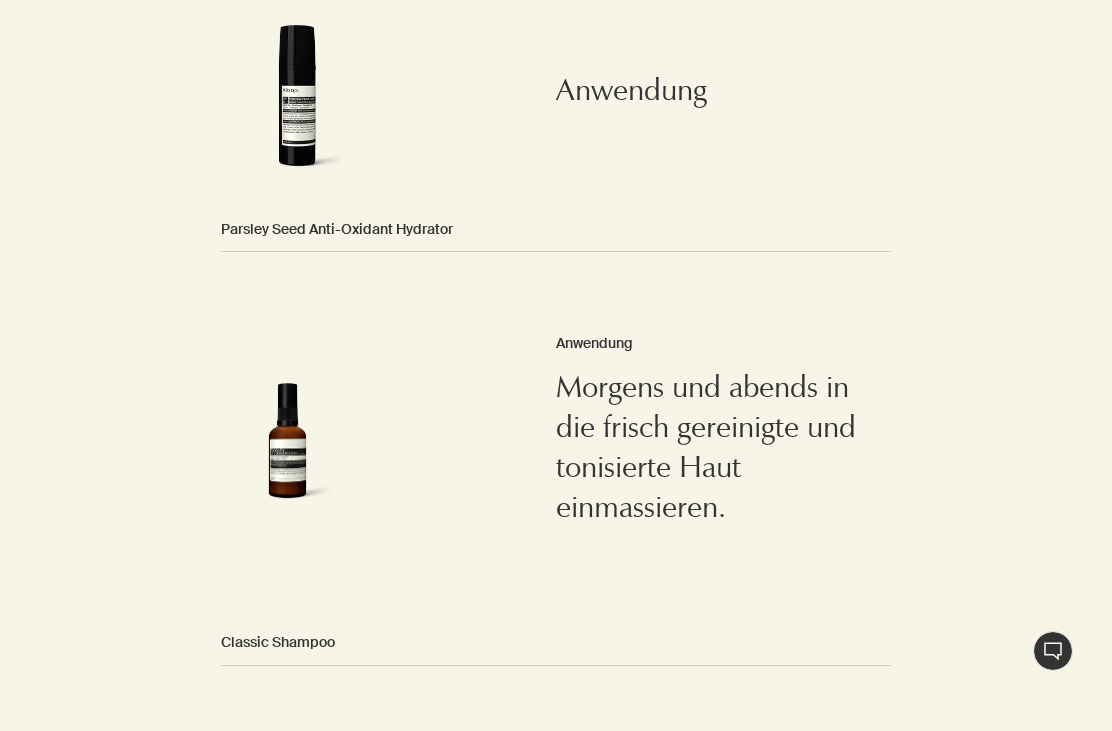click at bounding box center [287, 448] 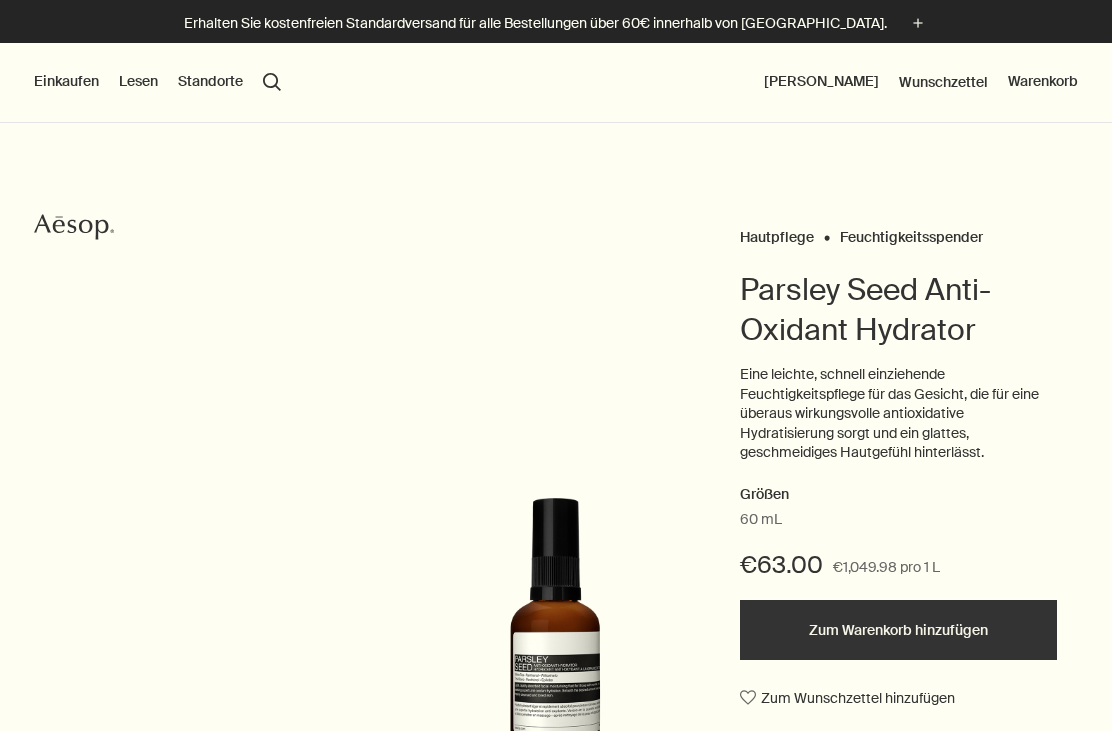 scroll, scrollTop: 0, scrollLeft: 0, axis: both 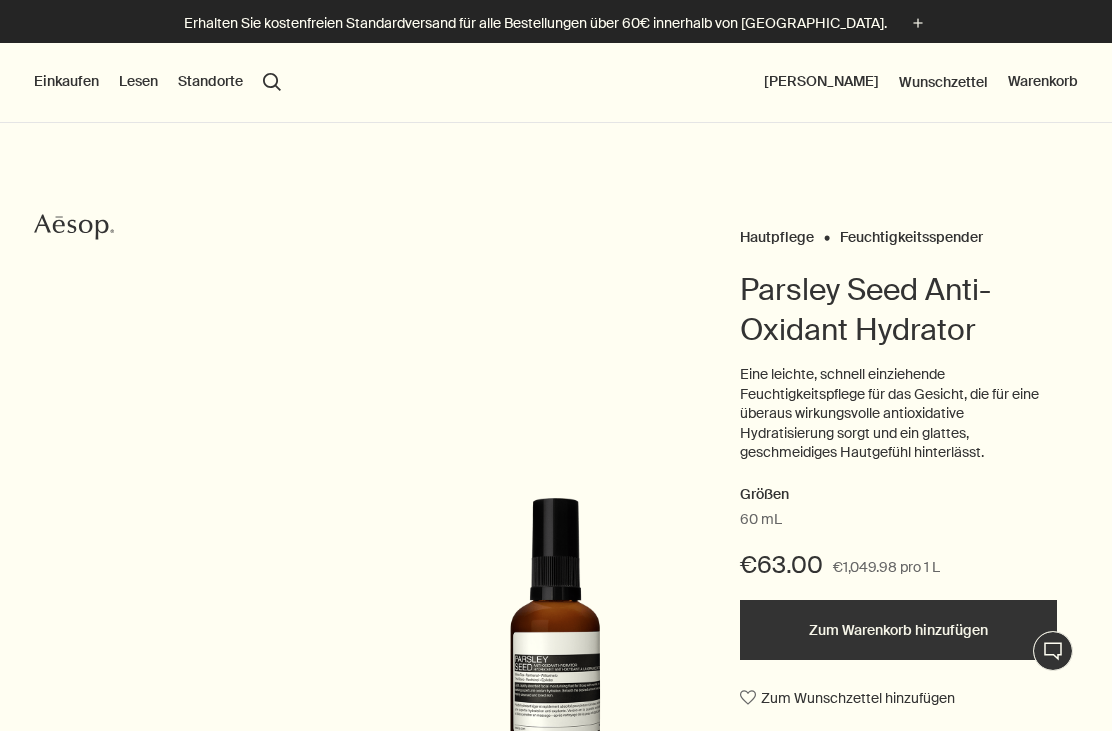 click on "[PERSON_NAME]" at bounding box center (821, 82) 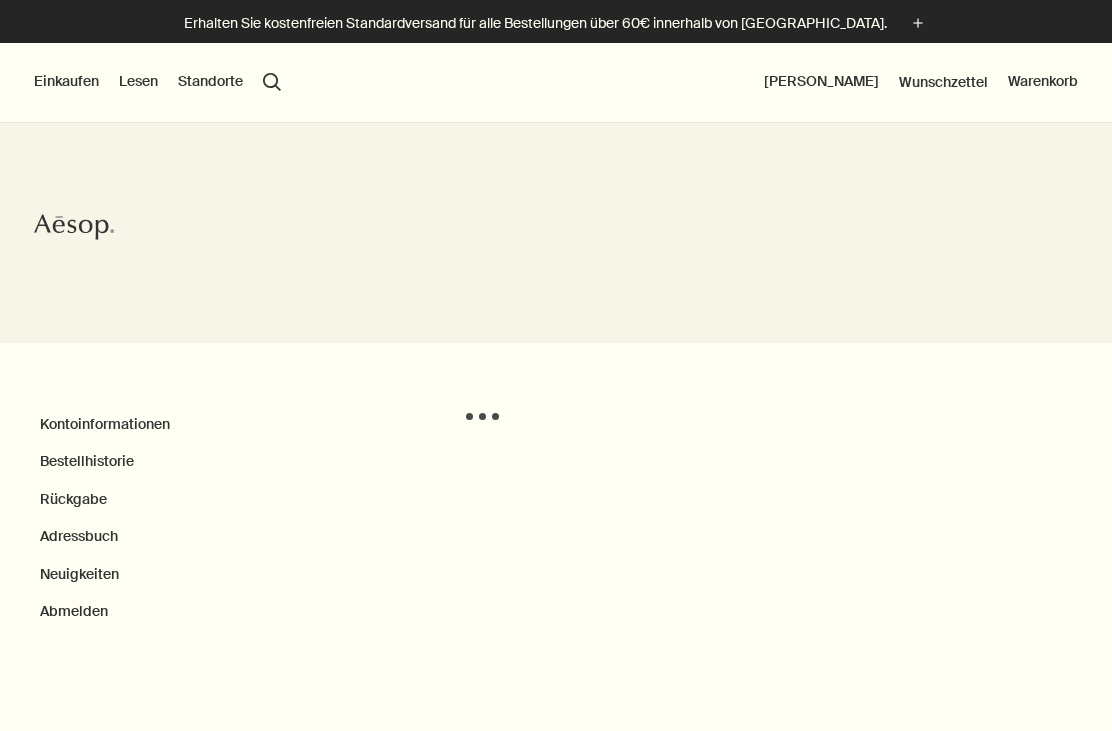 scroll, scrollTop: 0, scrollLeft: 0, axis: both 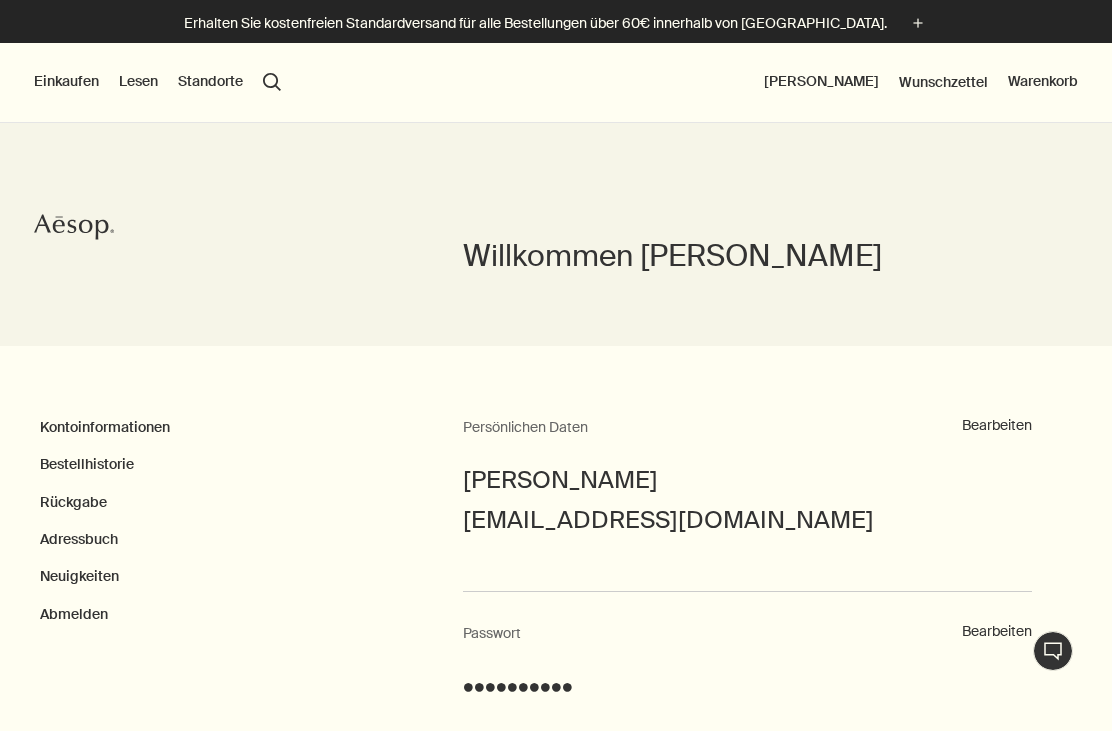 click on "Bestellhistorie" at bounding box center (87, 464) 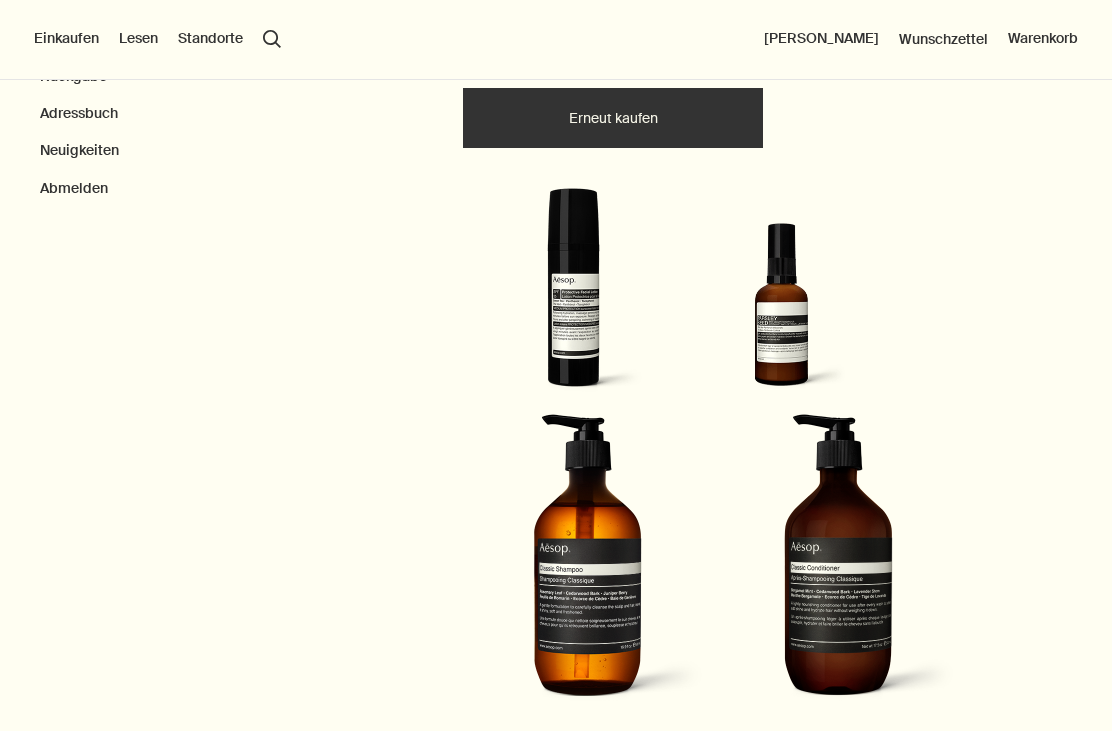 scroll, scrollTop: 727, scrollLeft: 0, axis: vertical 